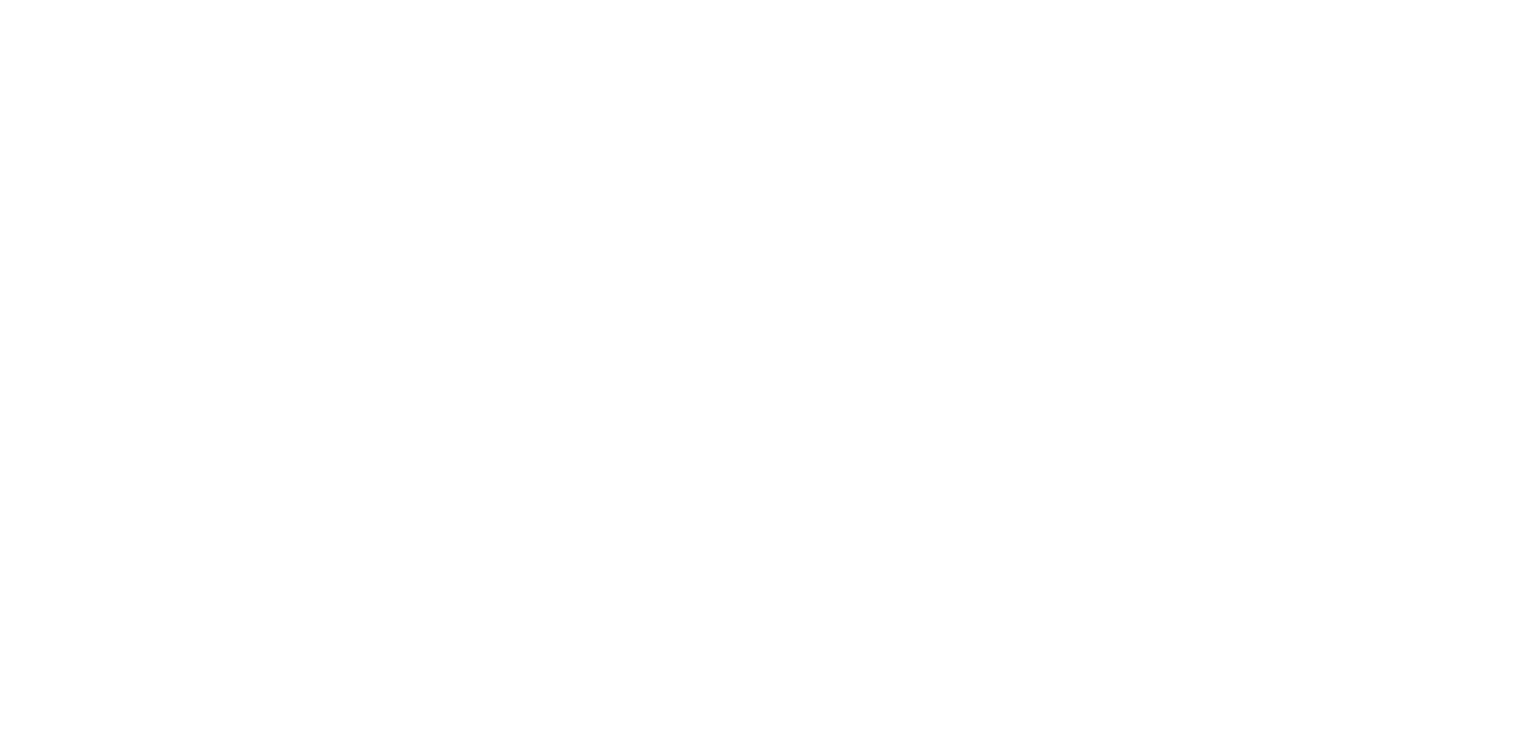 scroll, scrollTop: 0, scrollLeft: 0, axis: both 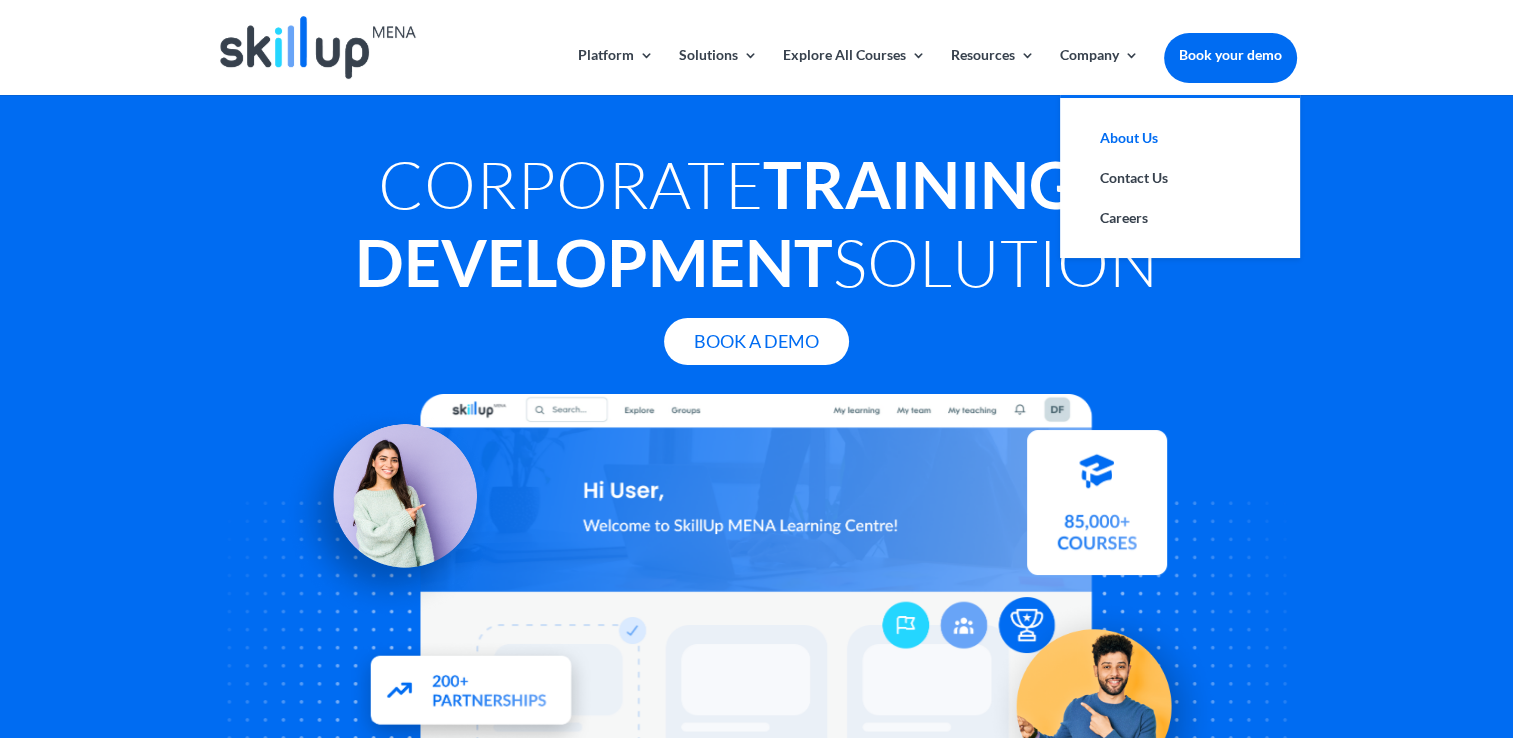 click on "About Us" at bounding box center (1180, 138) 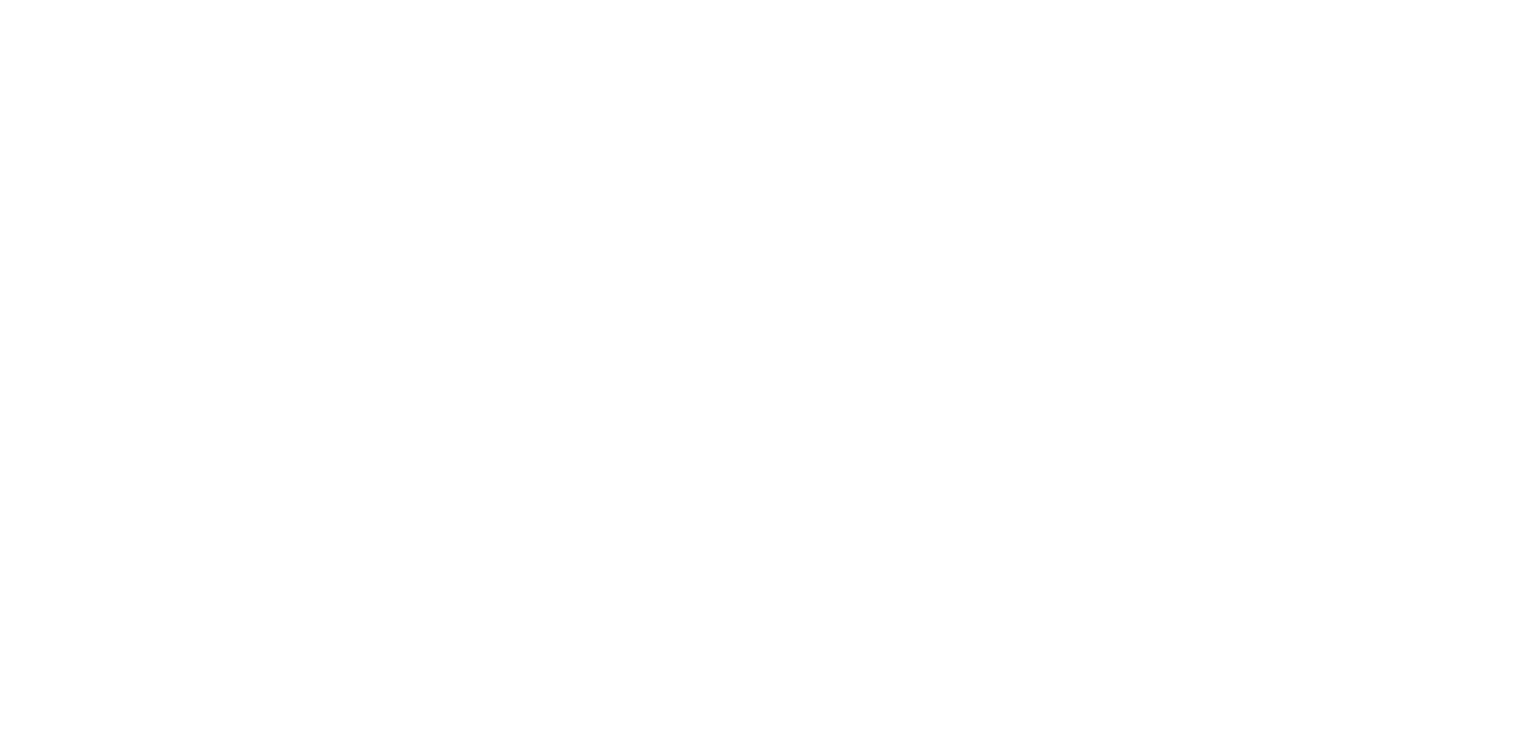 scroll, scrollTop: 0, scrollLeft: 0, axis: both 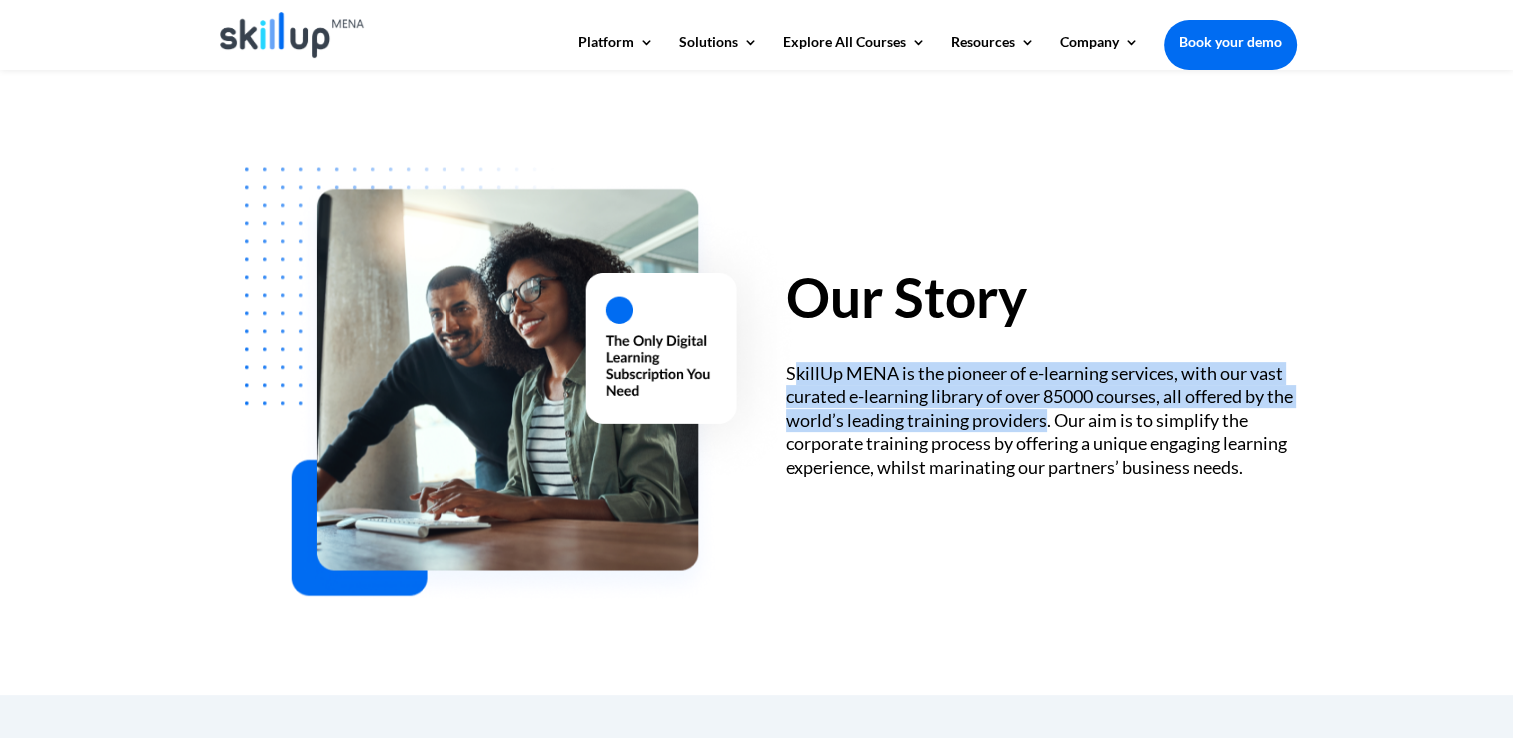drag, startPoint x: 791, startPoint y: 376, endPoint x: 1078, endPoint y: 426, distance: 291.32285 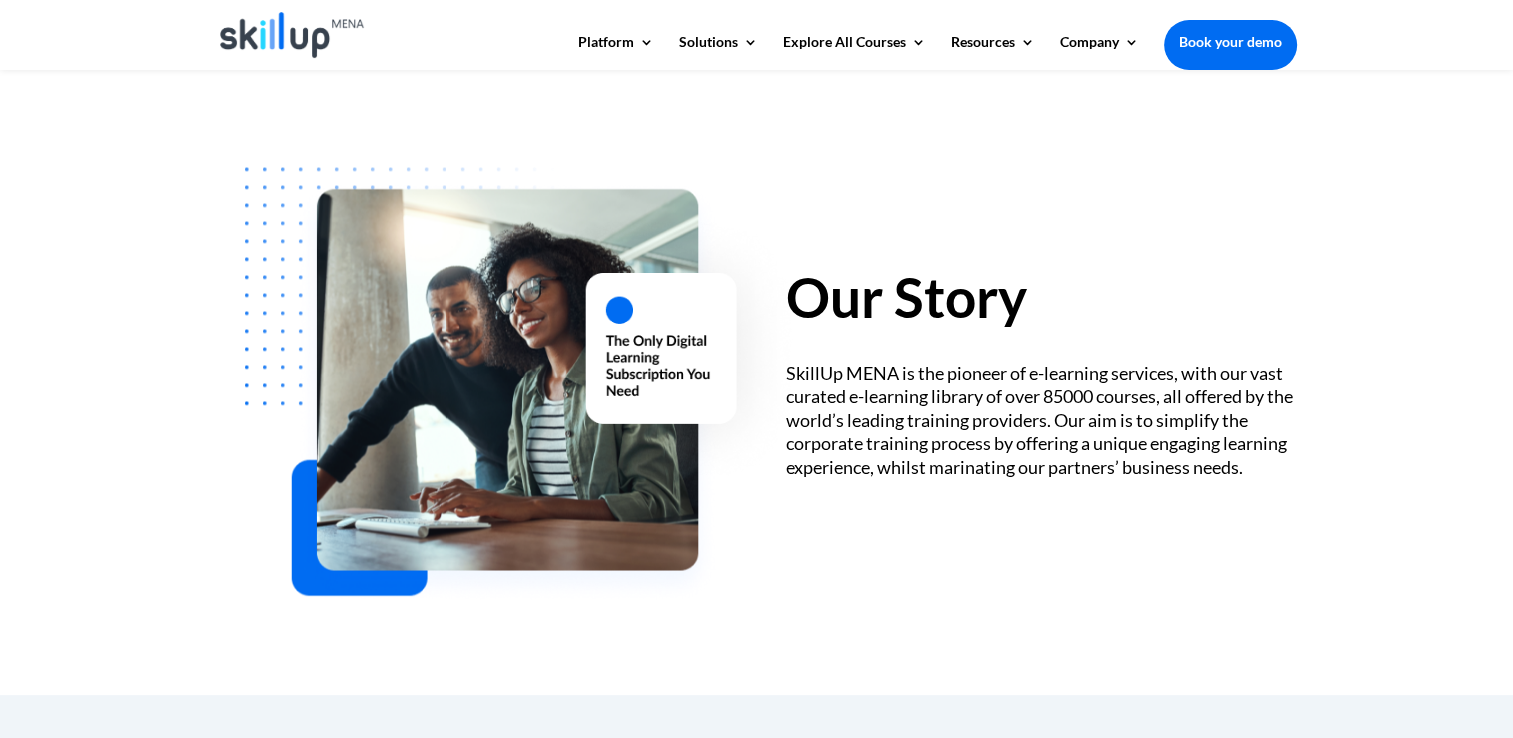 click on "SkillUp MENA is the pioneer of e-learning services, with our vast curated e-learning library of over 85000 courses, all offered by the world’s leading training providers. Our aim is to simplify the corporate training process by offering a unique engaging learning experience, whilst marinating our partners’ business needs." at bounding box center (1041, 420) 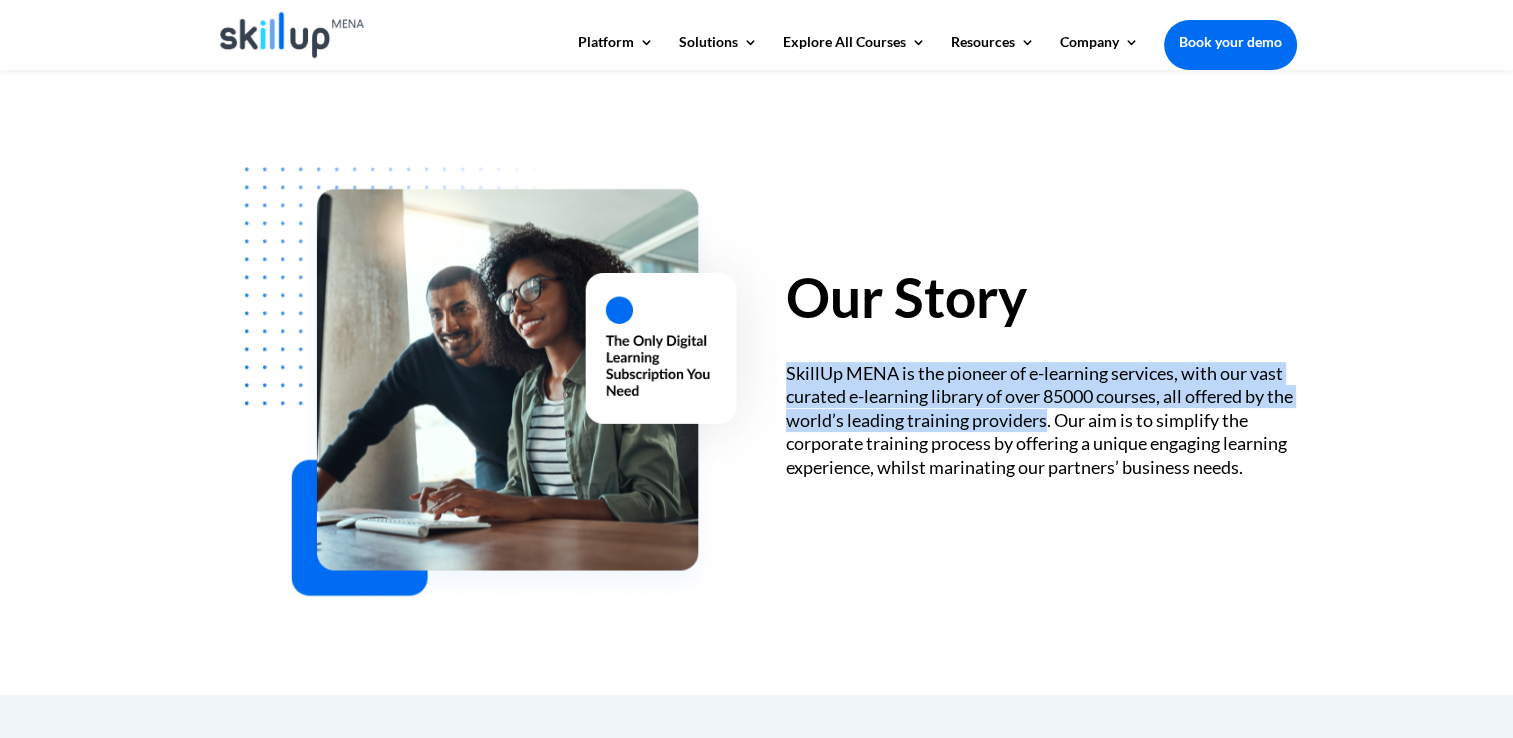 drag, startPoint x: 788, startPoint y: 376, endPoint x: 1078, endPoint y: 428, distance: 294.62518 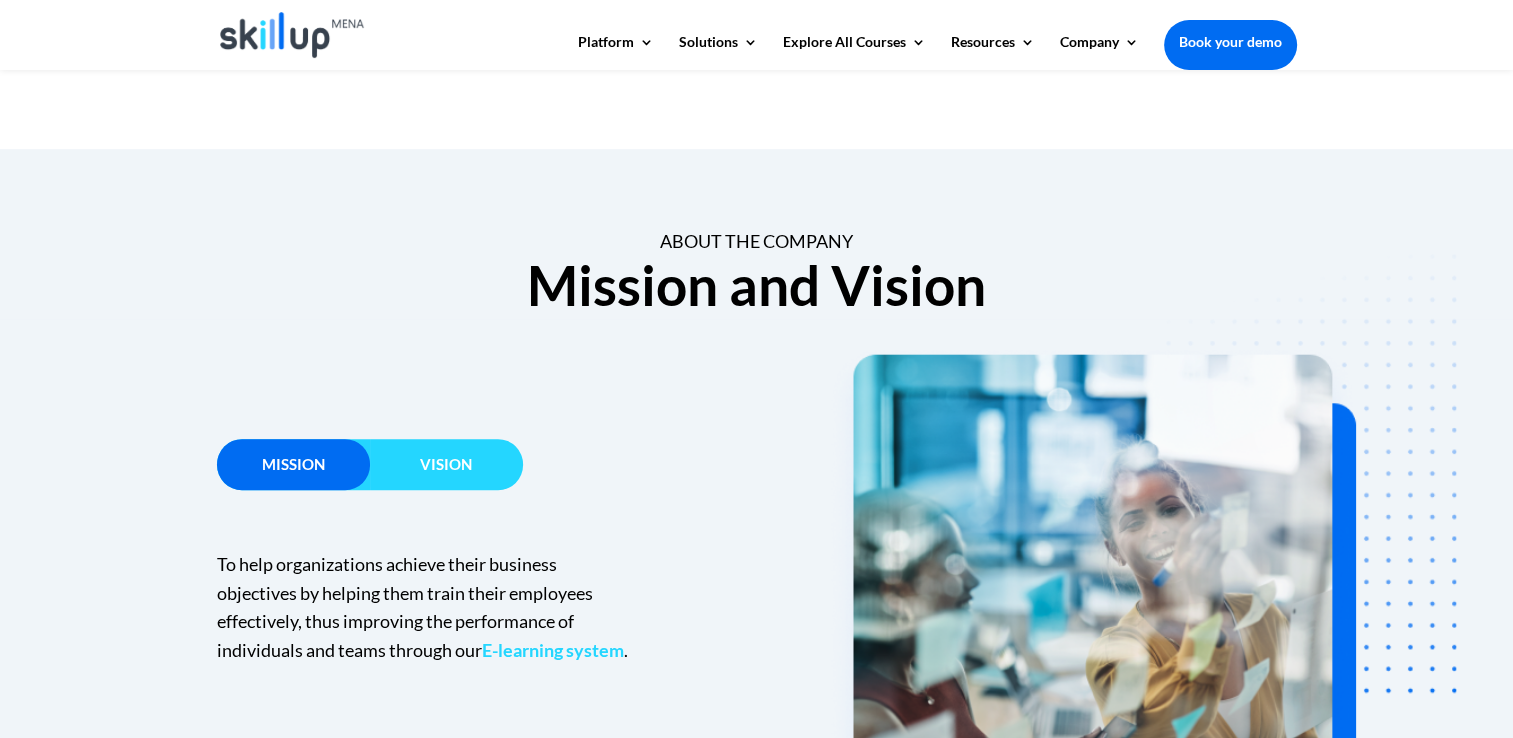scroll, scrollTop: 1080, scrollLeft: 0, axis: vertical 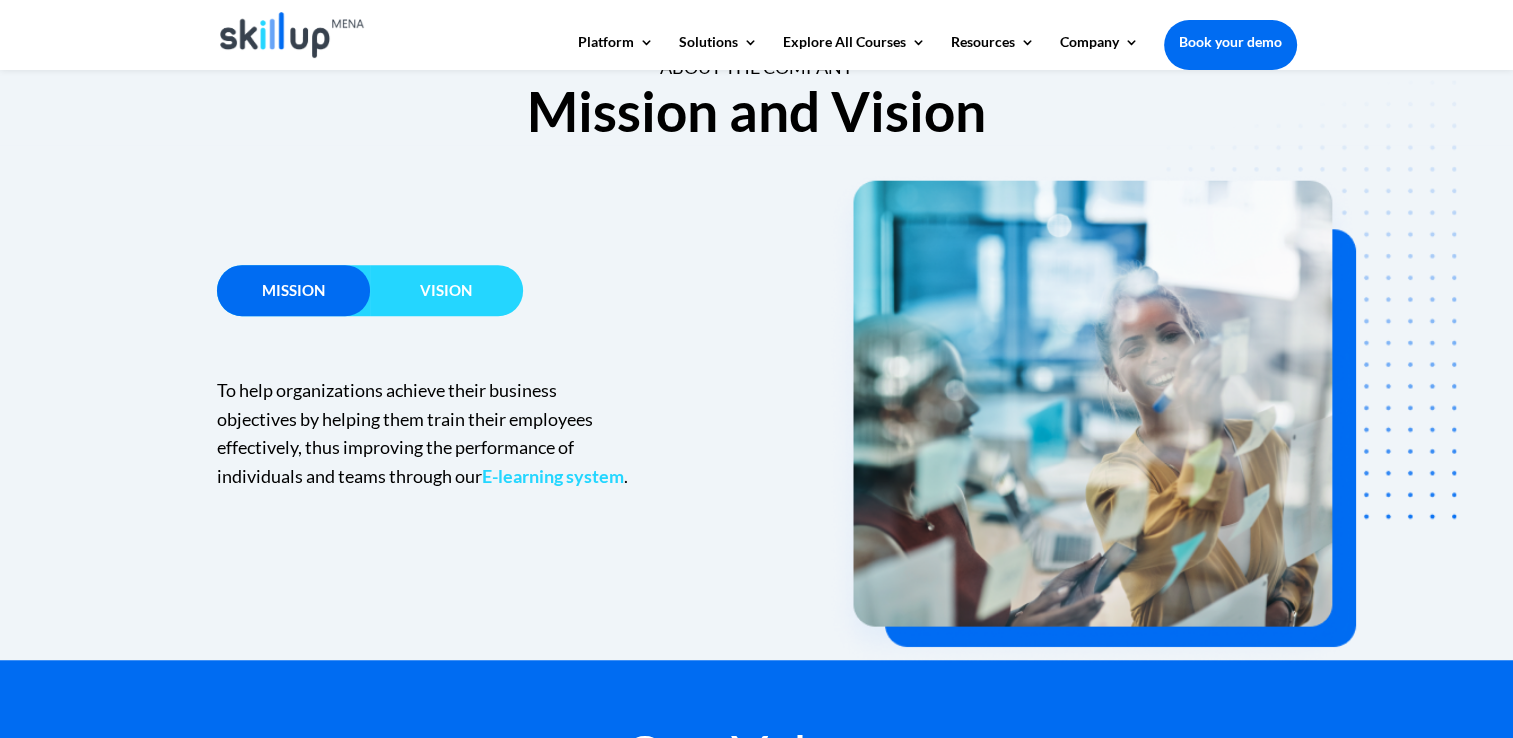 click on "Vision" at bounding box center (446, 295) 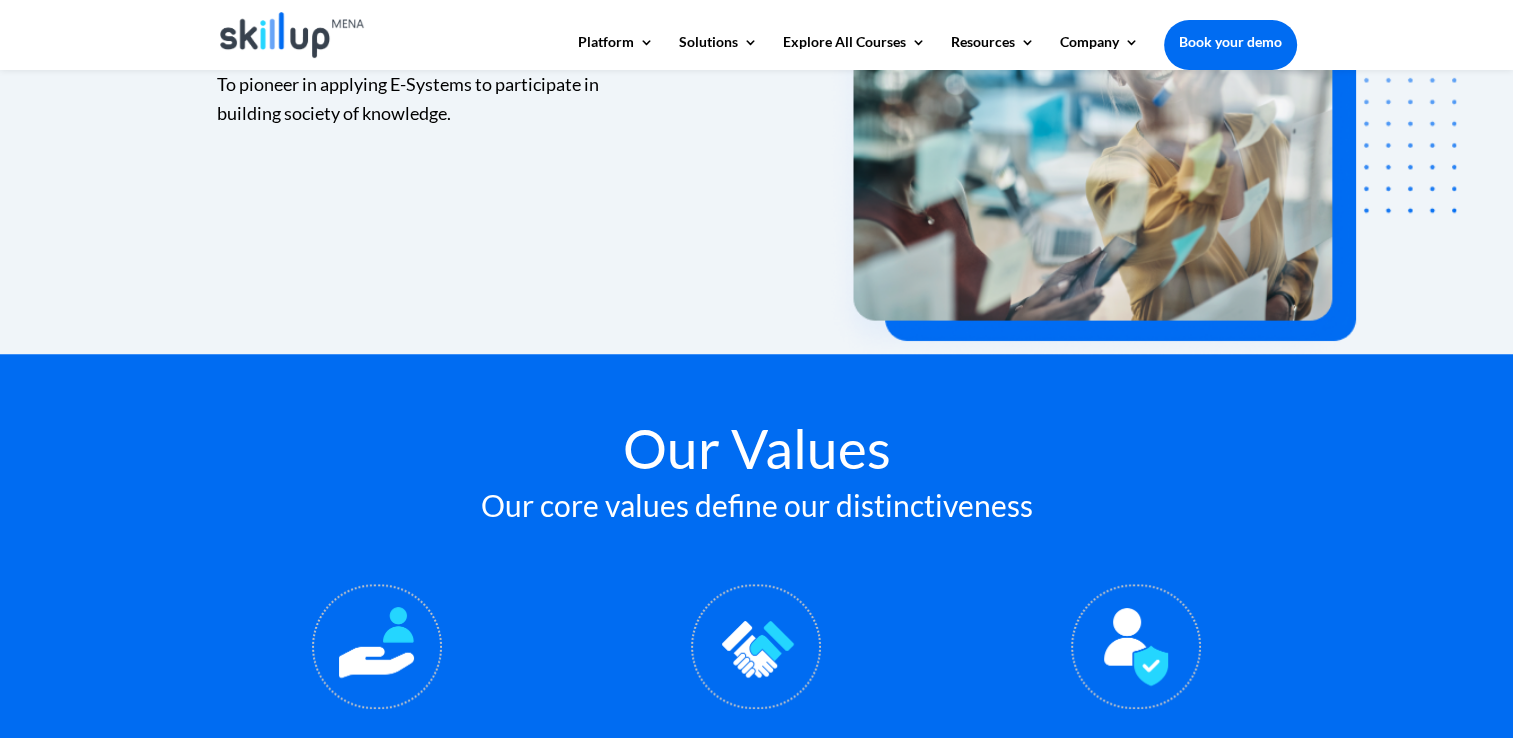 scroll, scrollTop: 1720, scrollLeft: 0, axis: vertical 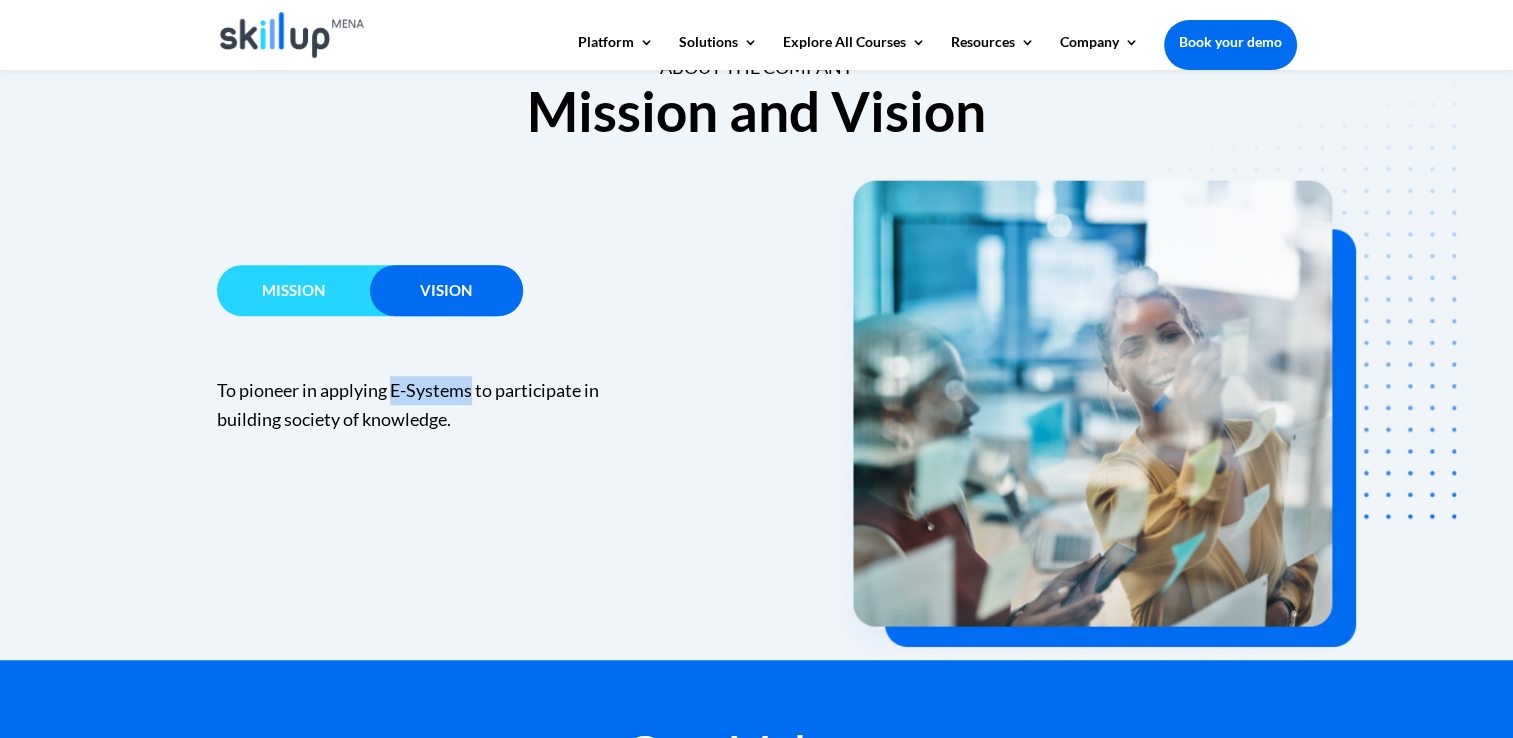 drag, startPoint x: 389, startPoint y: 388, endPoint x: 472, endPoint y: 390, distance: 83.02409 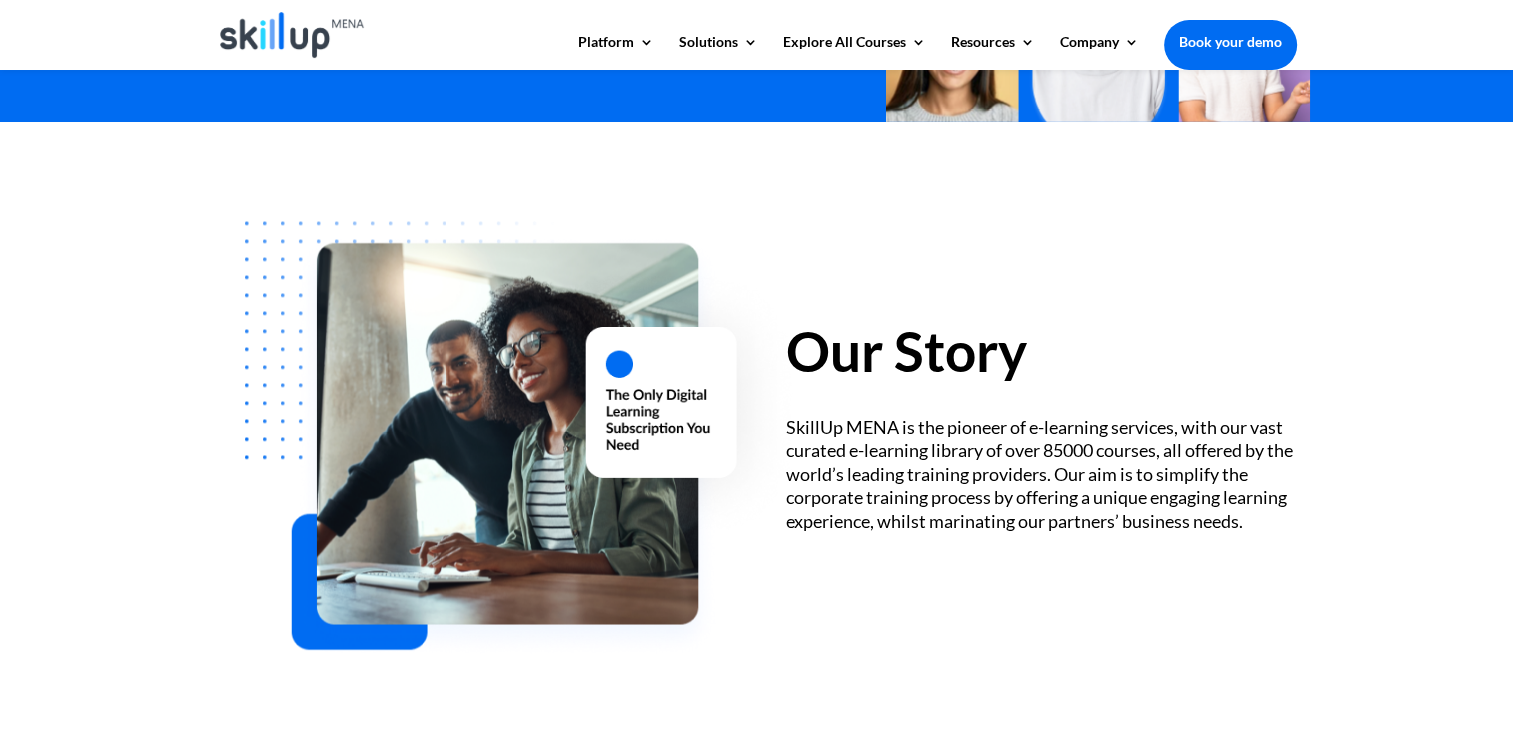 scroll, scrollTop: 0, scrollLeft: 0, axis: both 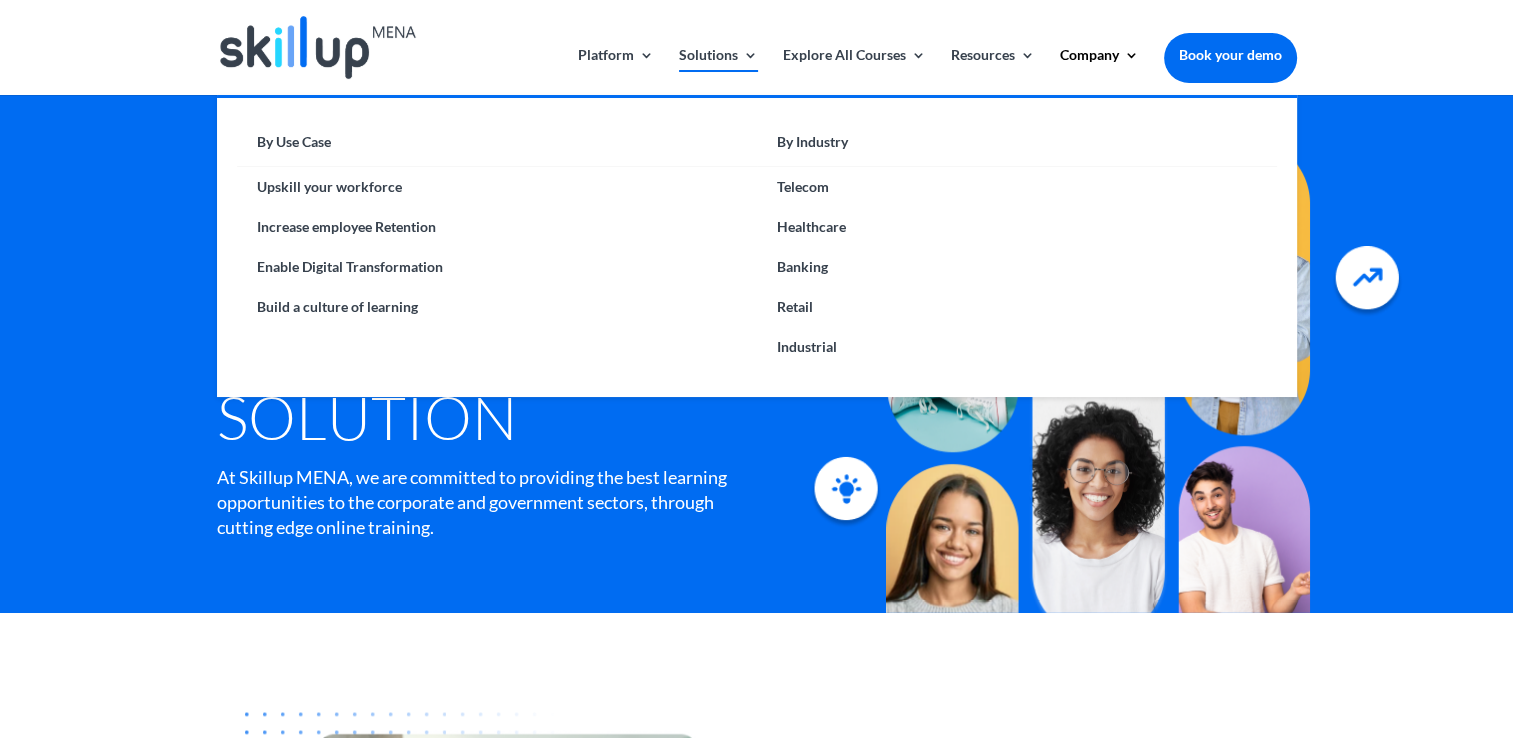 click on "Solutions" at bounding box center (718, 71) 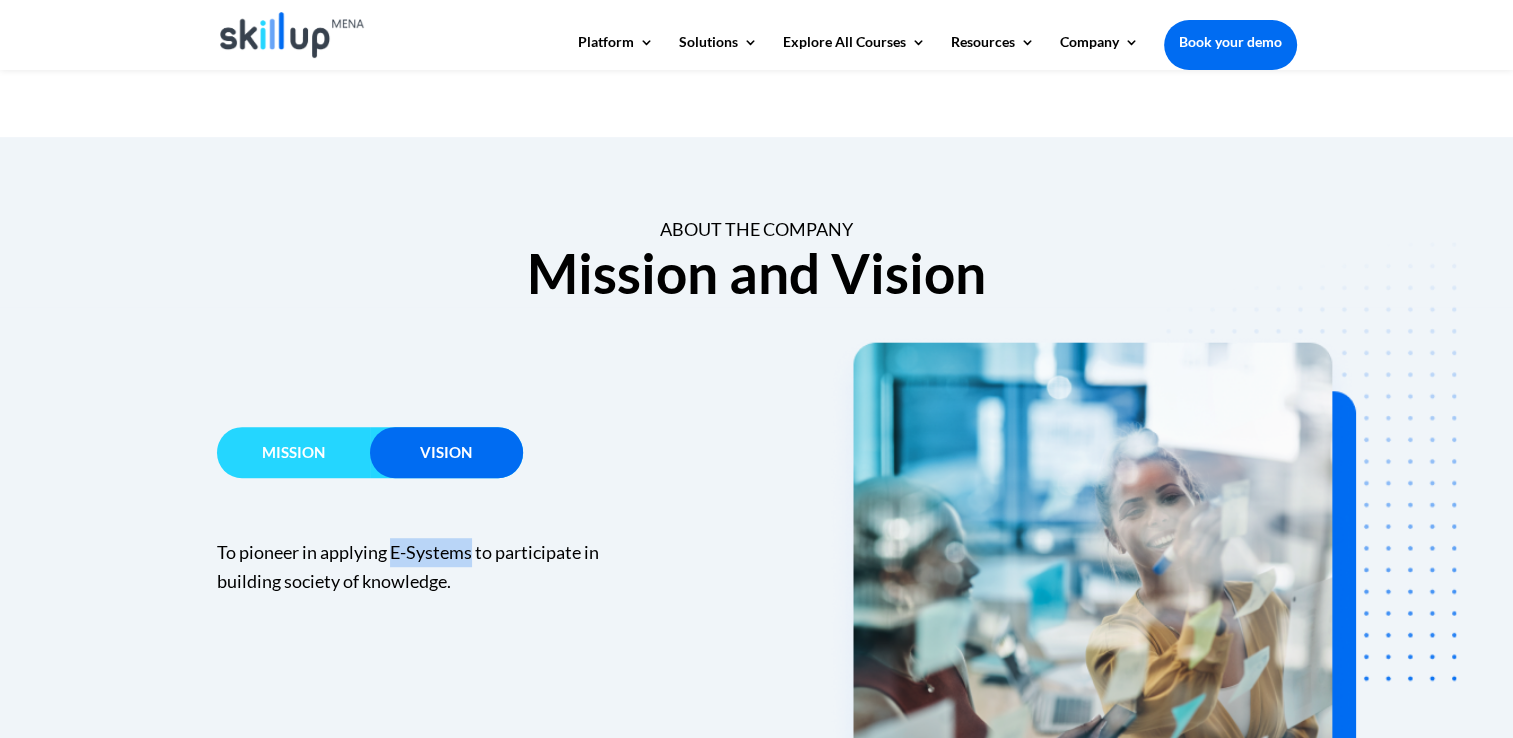 scroll, scrollTop: 1118, scrollLeft: 0, axis: vertical 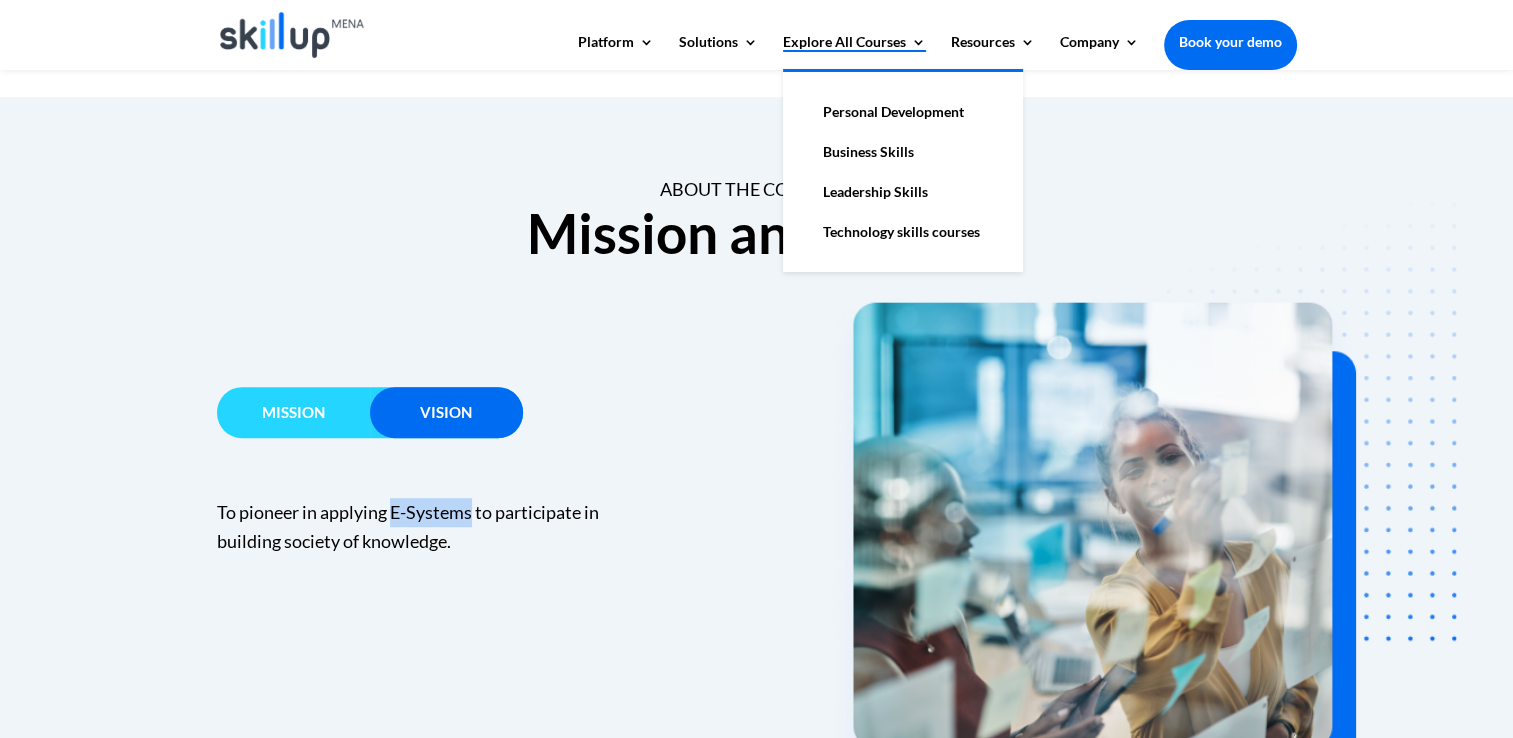 click on "Explore All Courses" at bounding box center (854, 52) 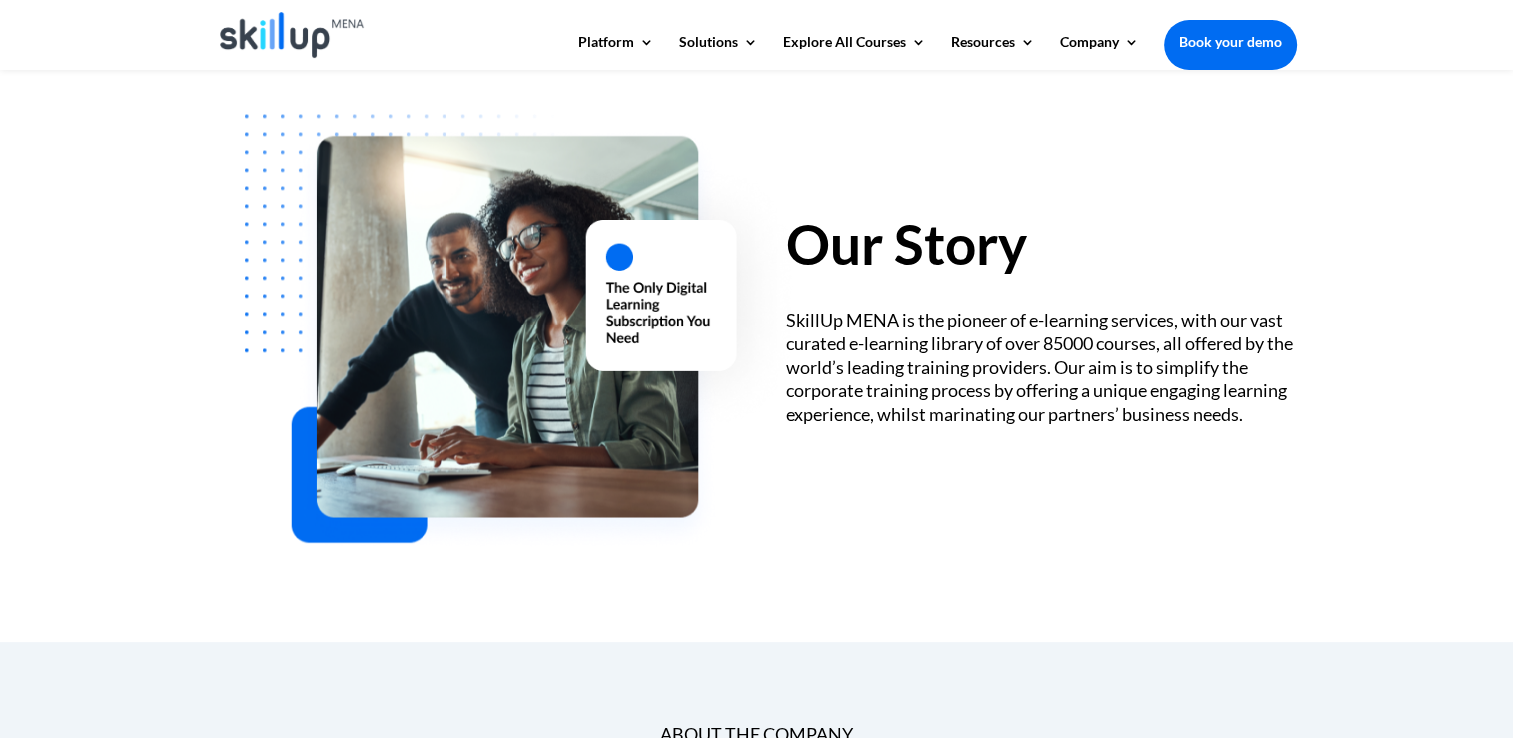 scroll, scrollTop: 640, scrollLeft: 0, axis: vertical 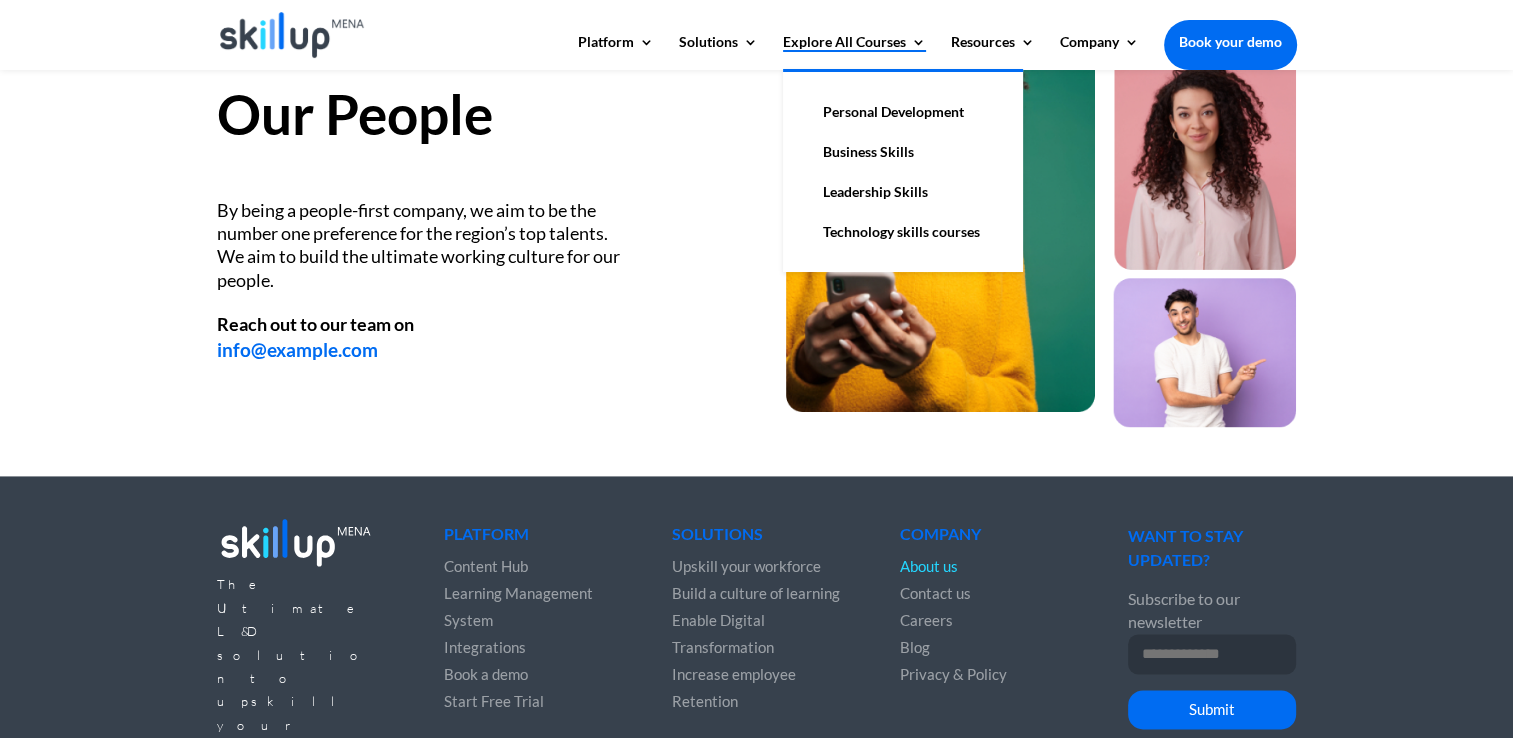 click on "Explore All Courses" at bounding box center (854, 52) 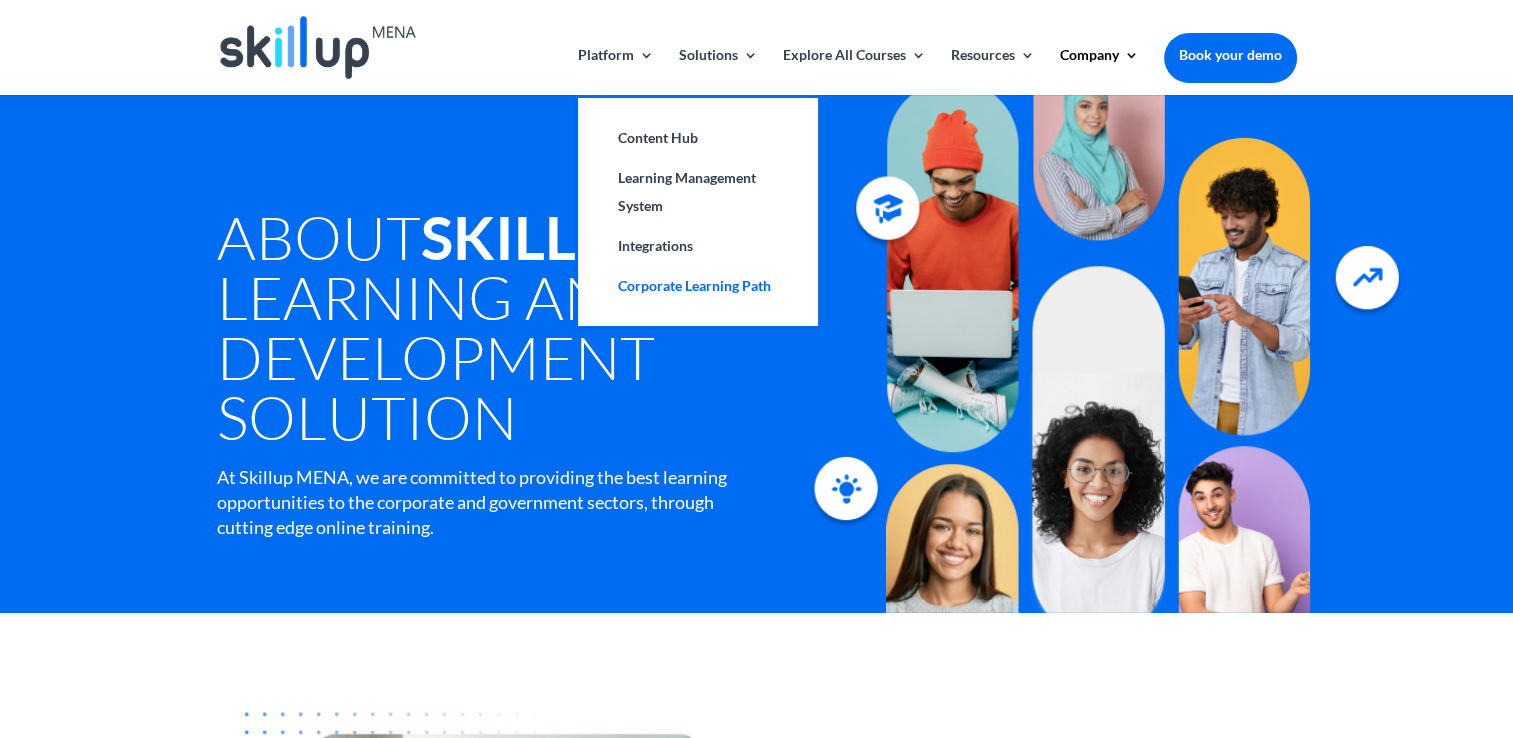 click on "Corporate Learning Path" at bounding box center (698, 286) 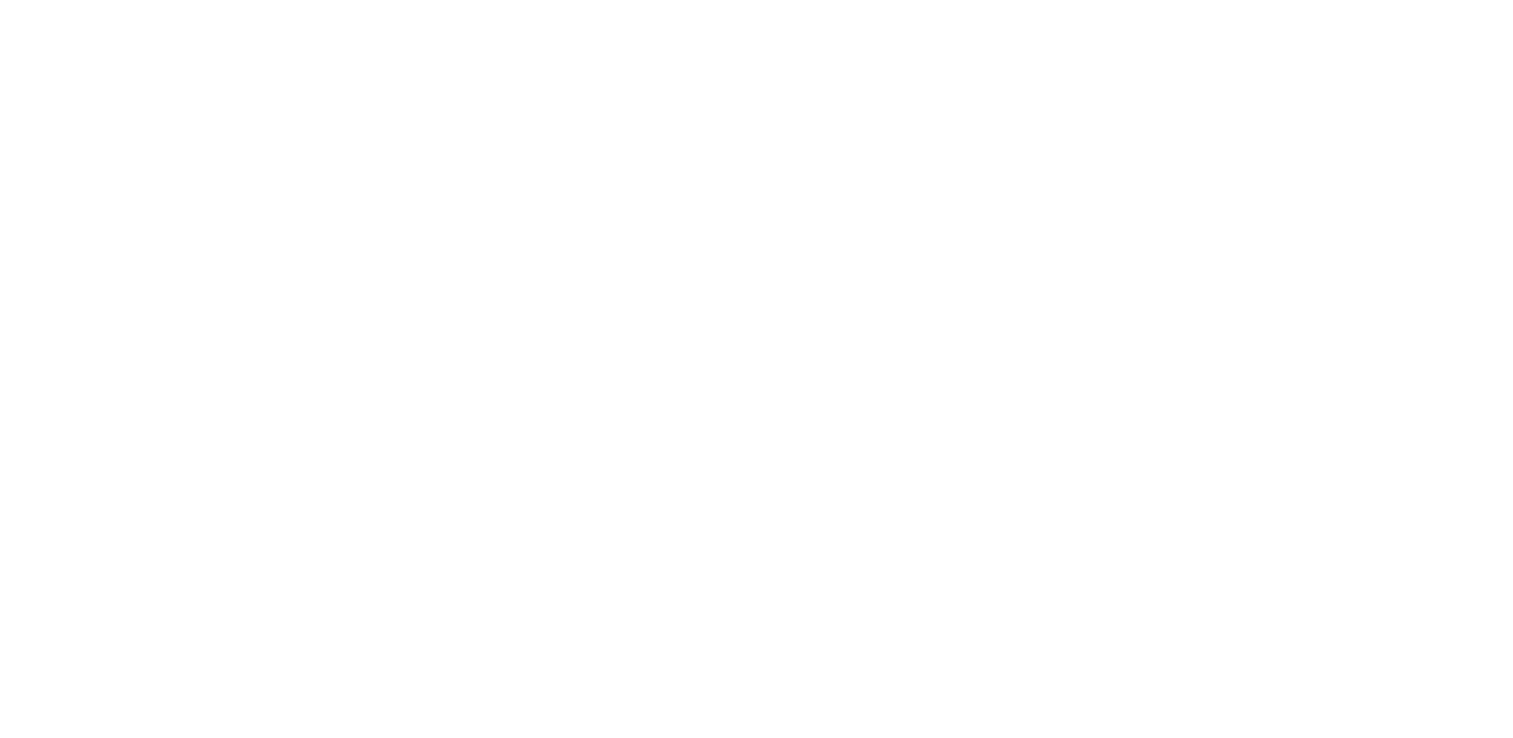 scroll, scrollTop: 0, scrollLeft: 0, axis: both 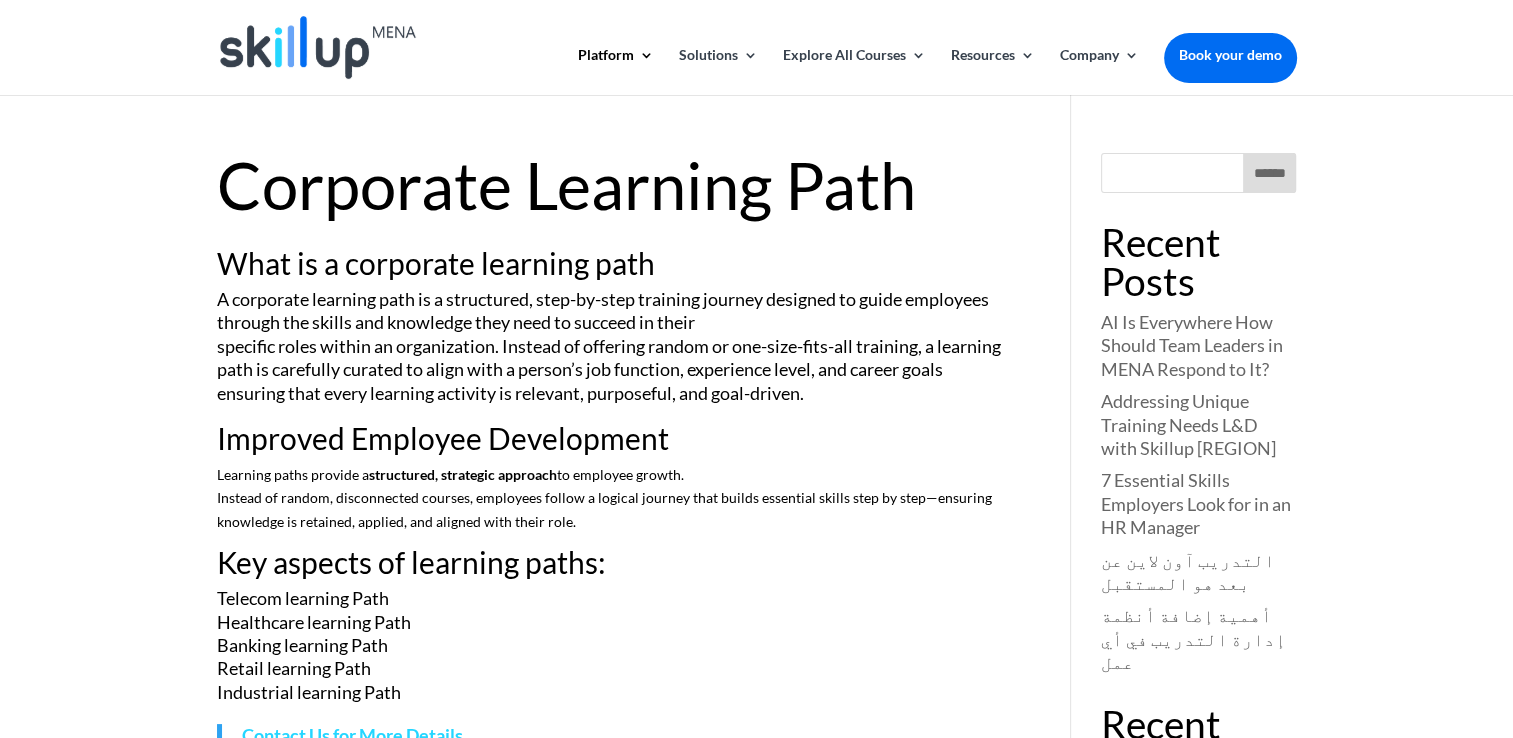 click at bounding box center [318, 47] 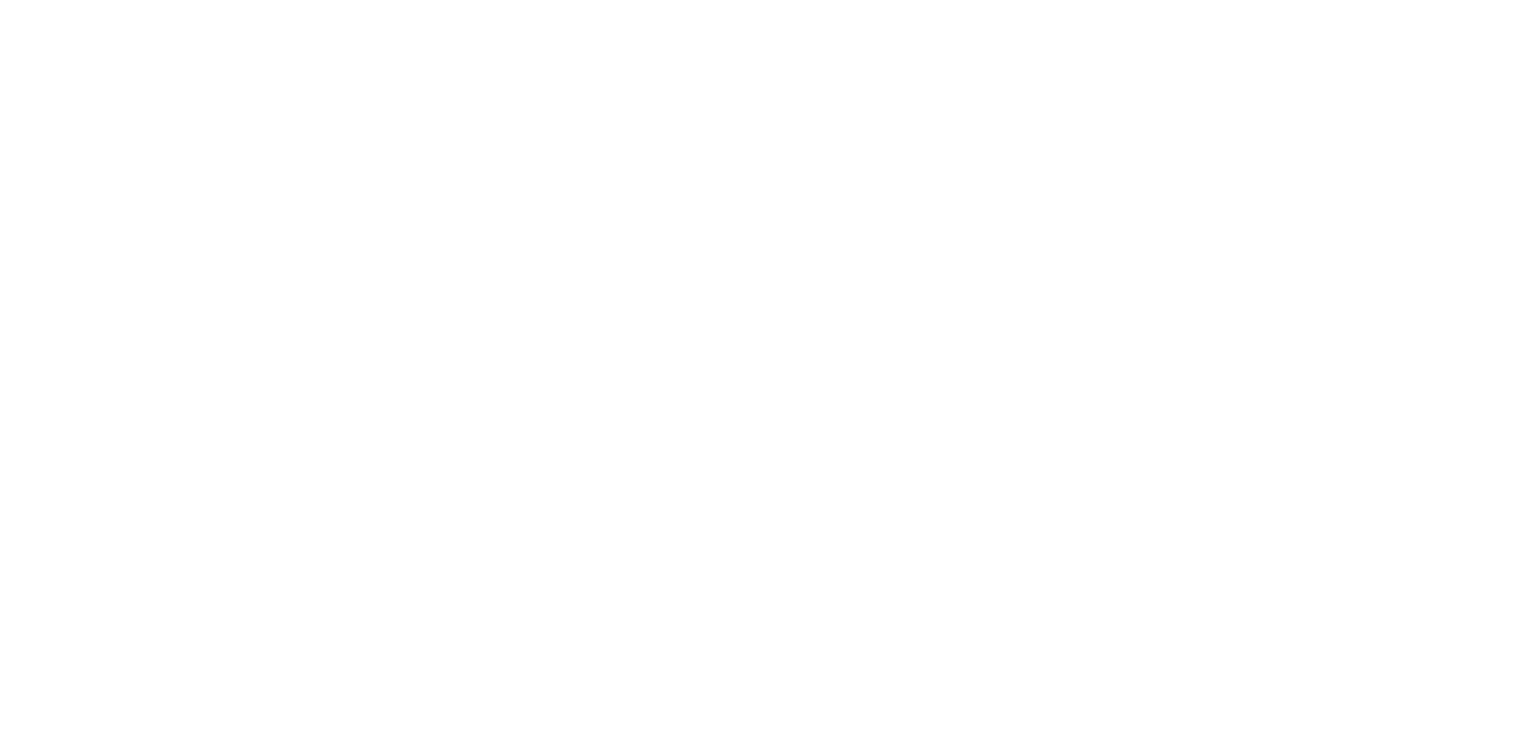 scroll, scrollTop: 0, scrollLeft: 0, axis: both 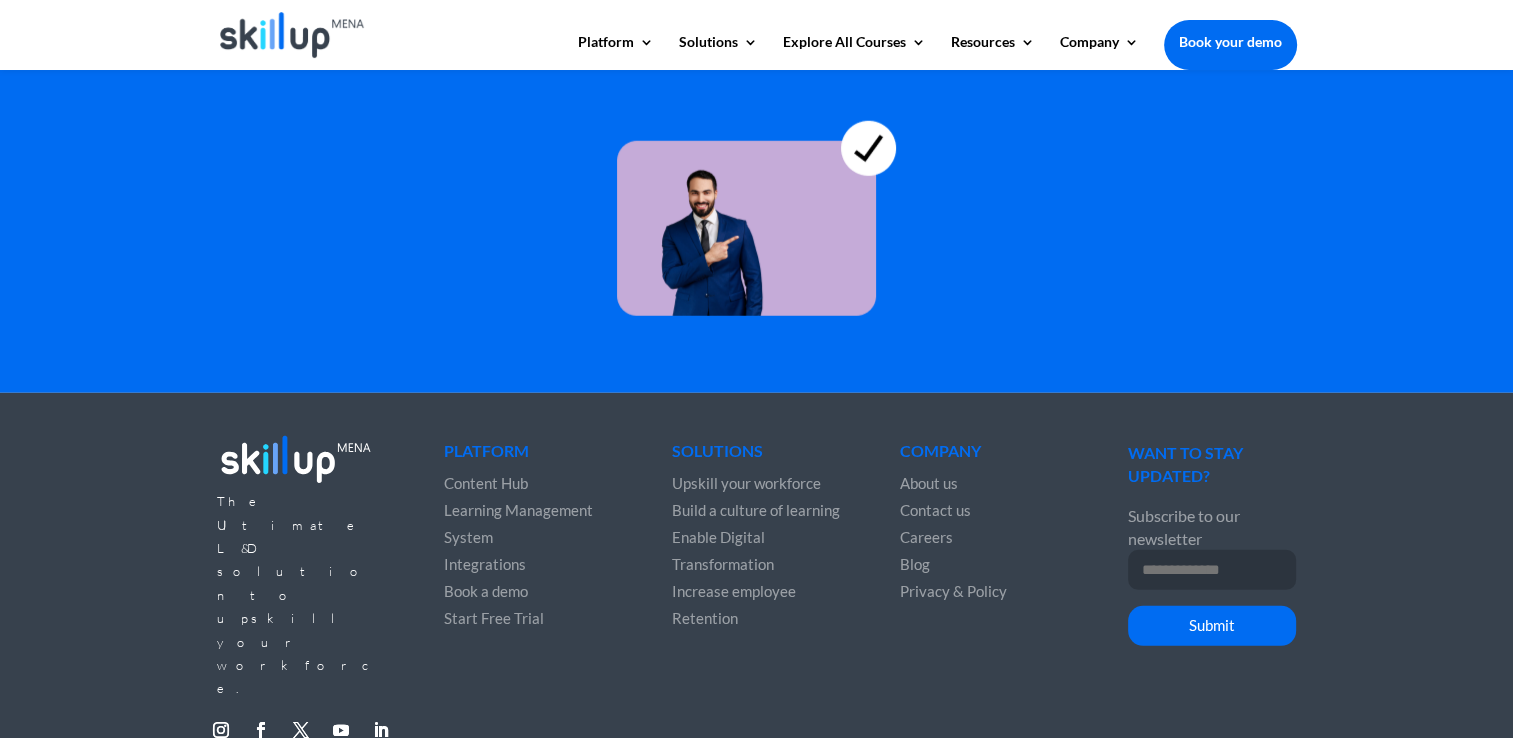 click on "Submit" at bounding box center (1212, 626) 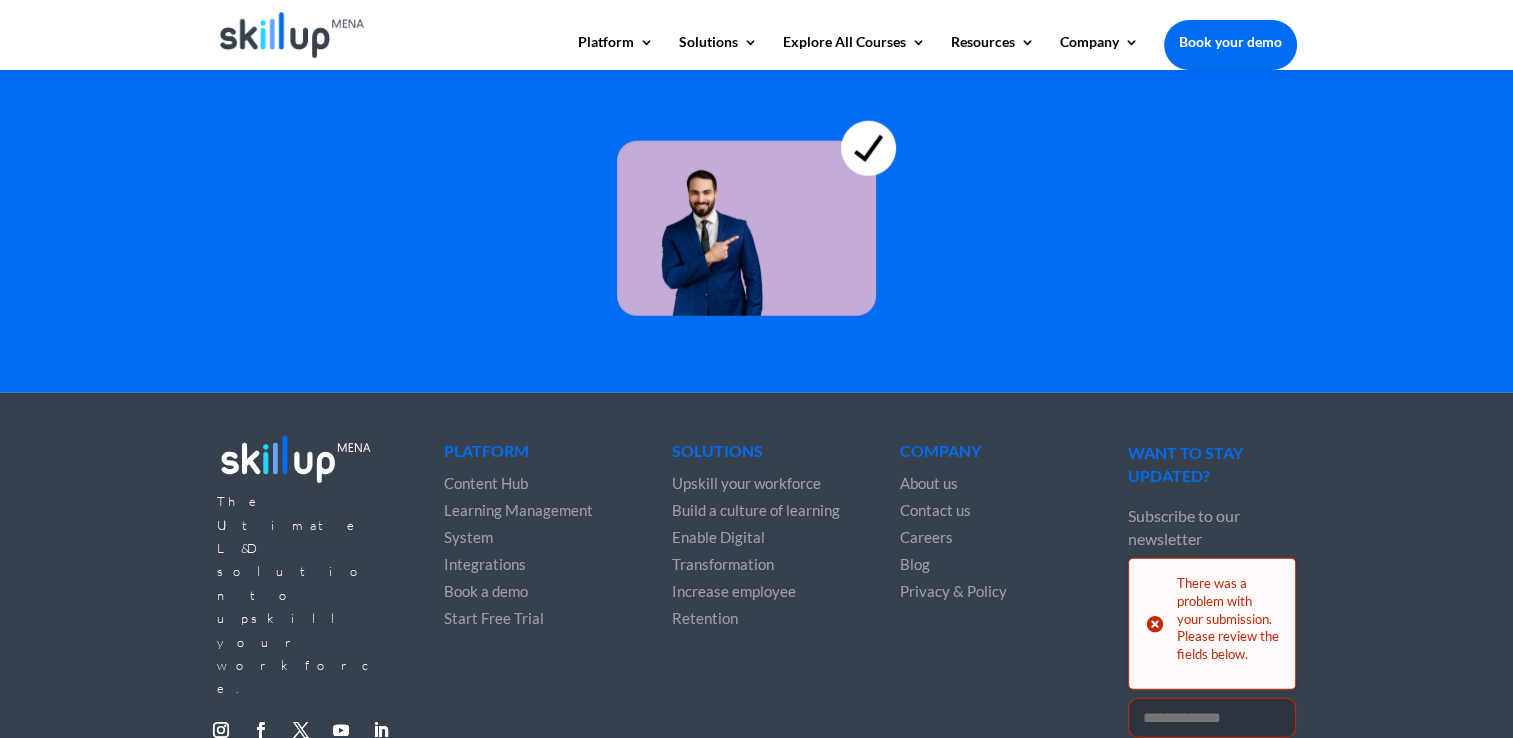 scroll, scrollTop: 5955, scrollLeft: 0, axis: vertical 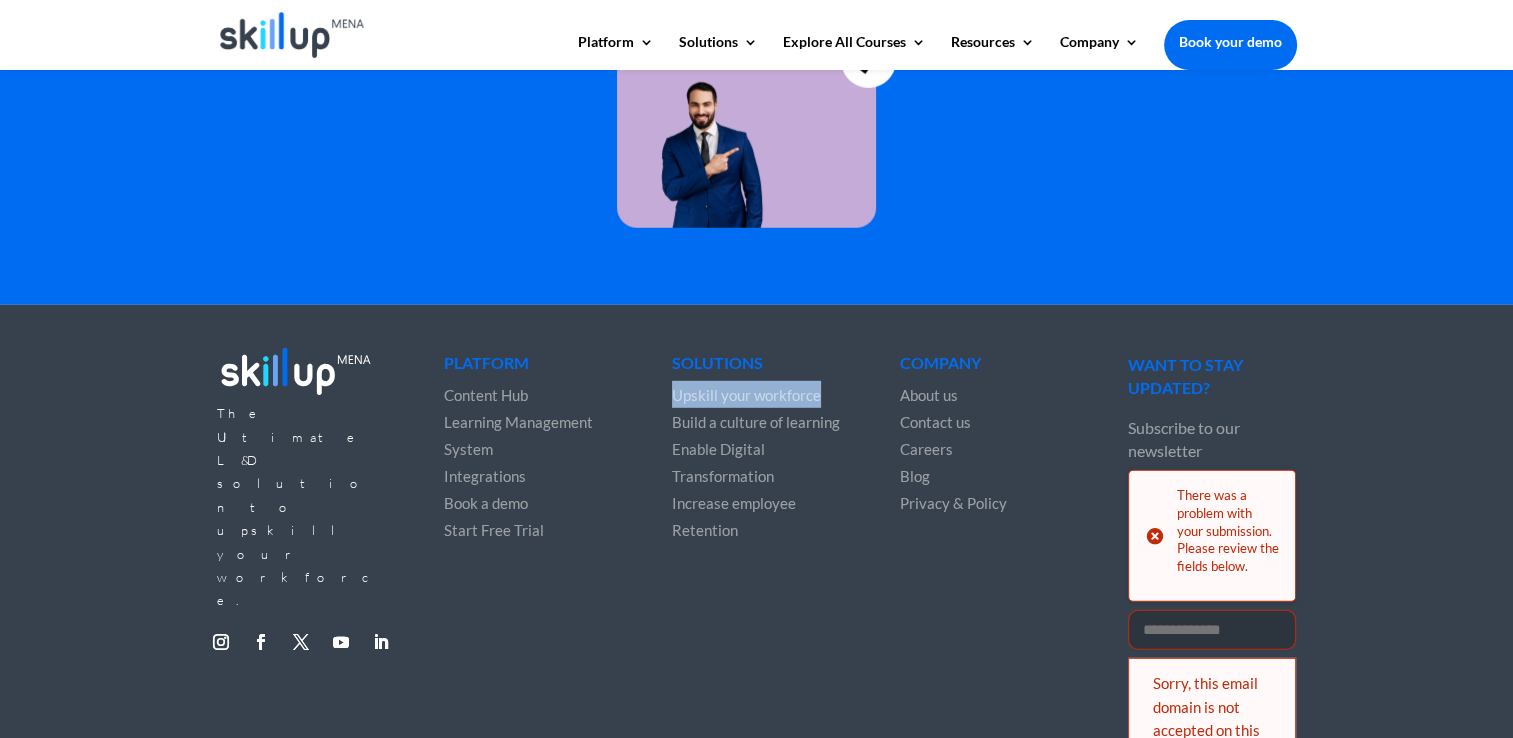 drag, startPoint x: 824, startPoint y: 378, endPoint x: 665, endPoint y: 381, distance: 159.0283 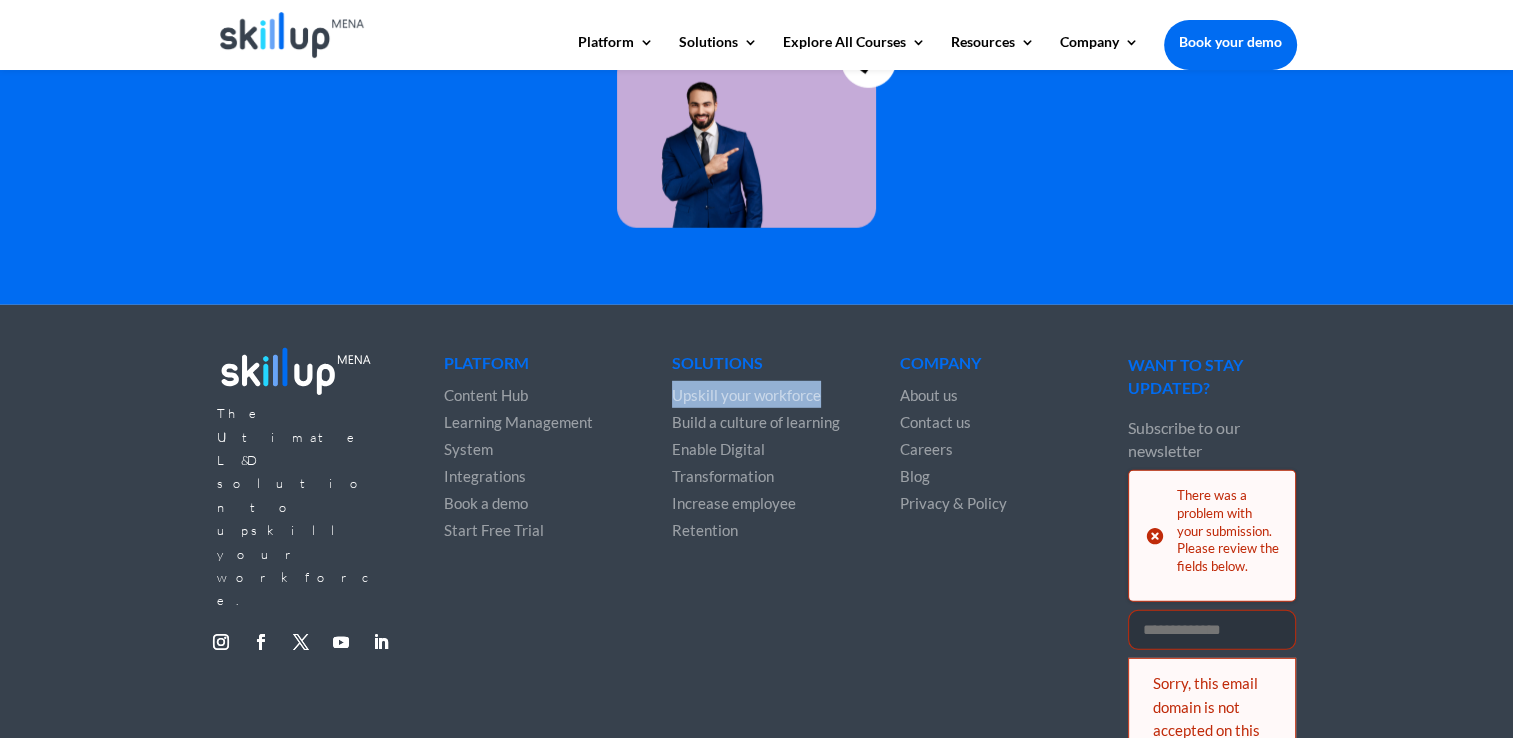 click on "The Ultimate L&D solution to upskill your workforce.
Follow Follow Follow Follow Follow
Platform Content Hub
Learning Management System
Integrations
Book a demo
Start Free Trial
Solutions Upskill your workforce
Build a culture of learning
Enable Digital Transformation
Increase employee Retention
Company About us
Contact us
Careers
Blog
Privacy & Policy
WANT TO STAY UPDATED?
Subscribe to our newsletter
There was a problem with your submission. Please review the fields below. * Name" at bounding box center (757, 643) 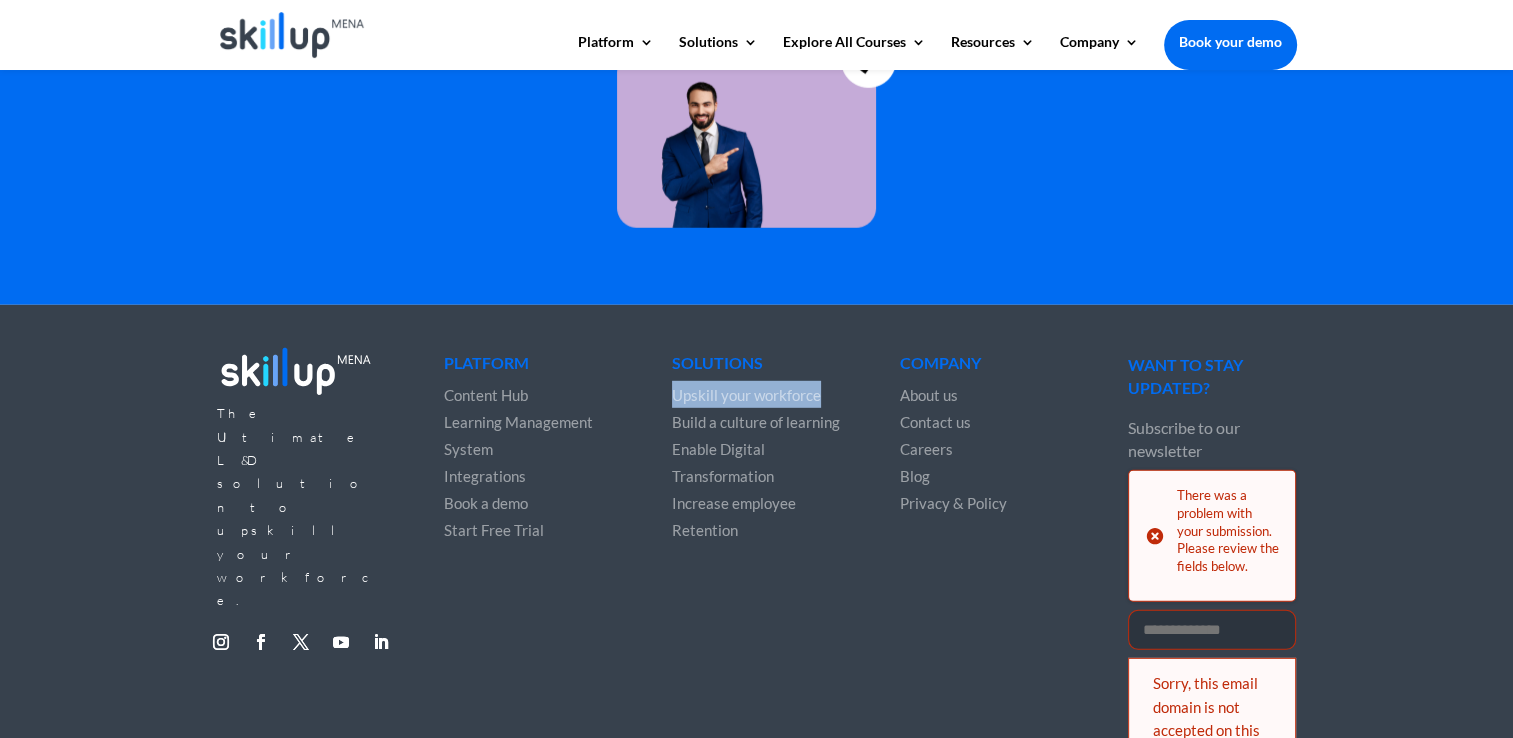 copy on "Upskill your workforce" 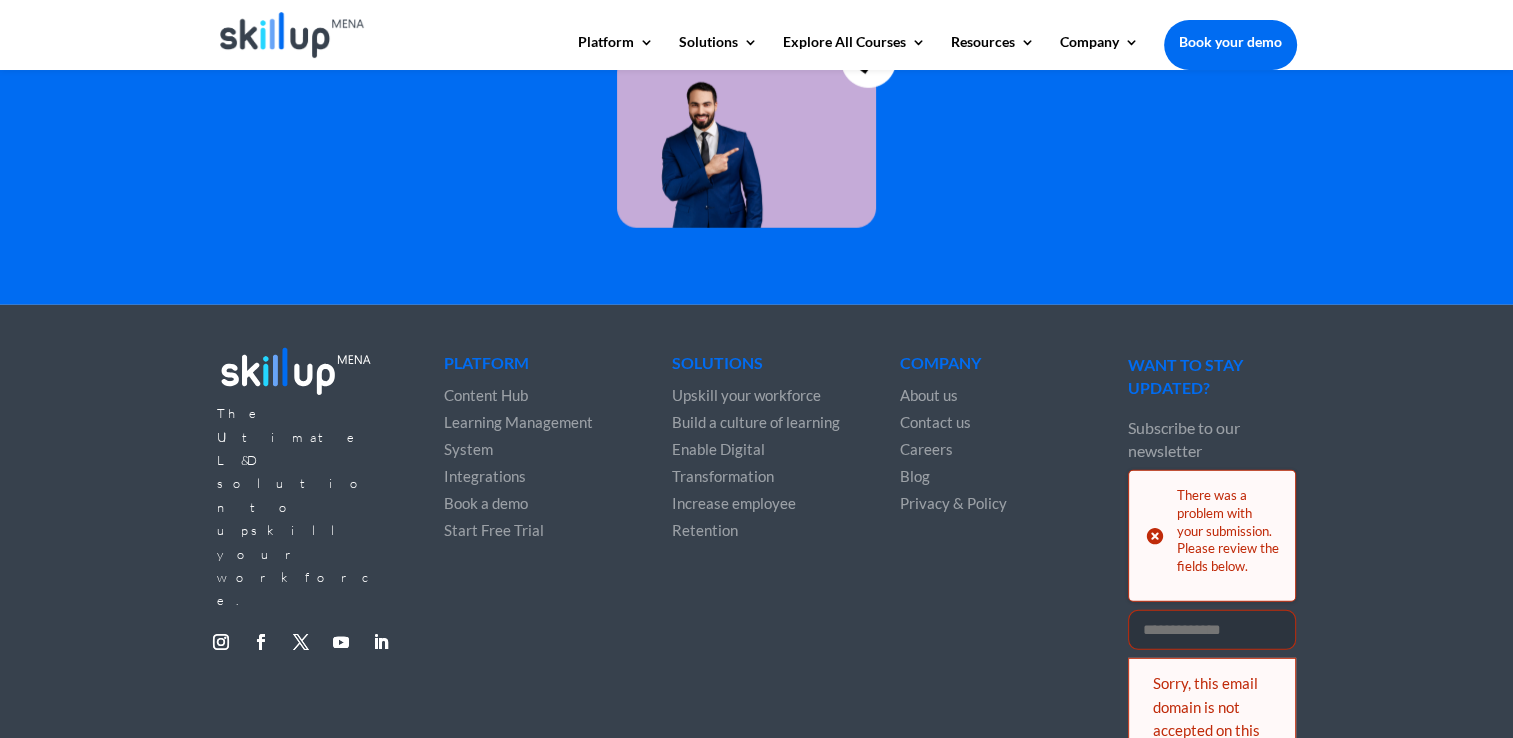 click at bounding box center [1155, 536] 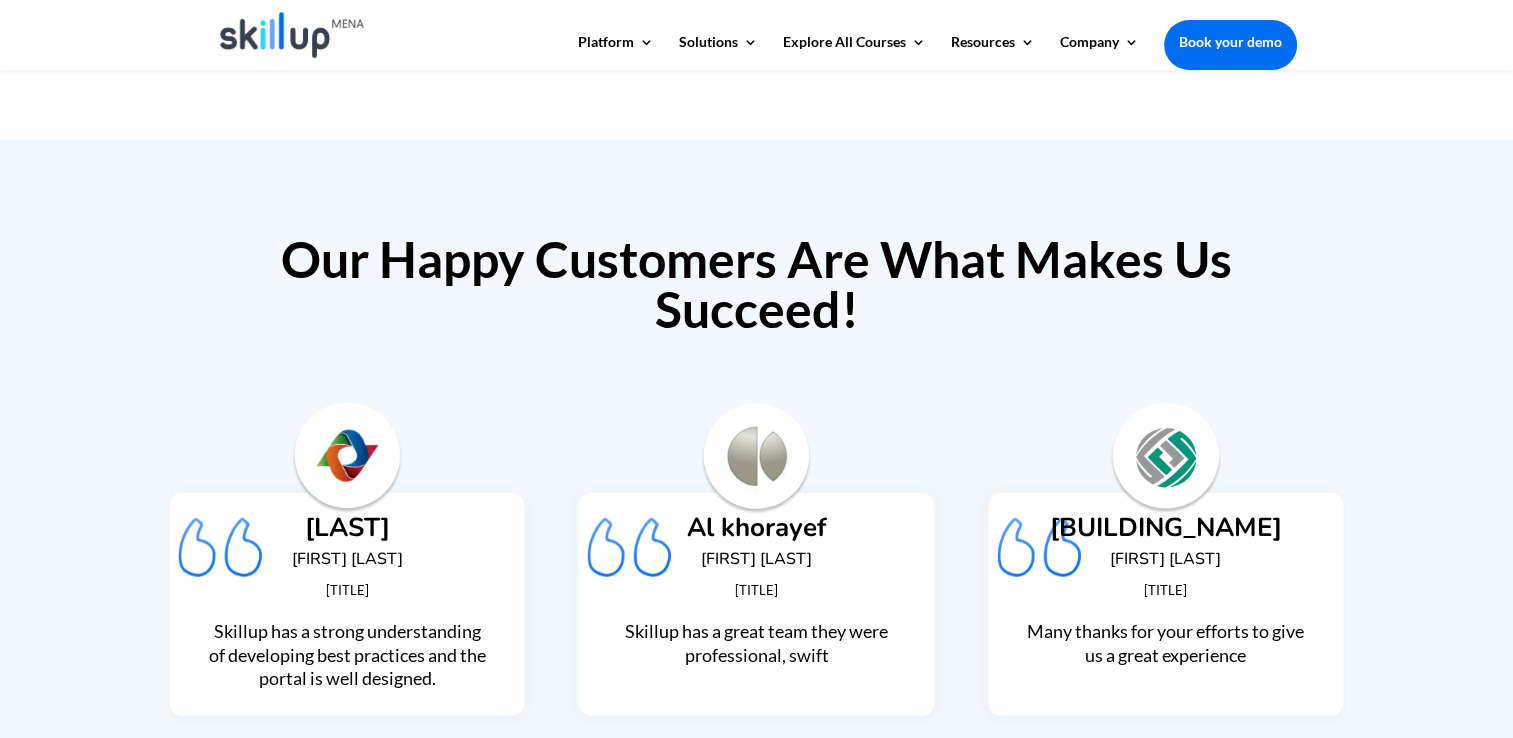 scroll, scrollTop: 4571, scrollLeft: 0, axis: vertical 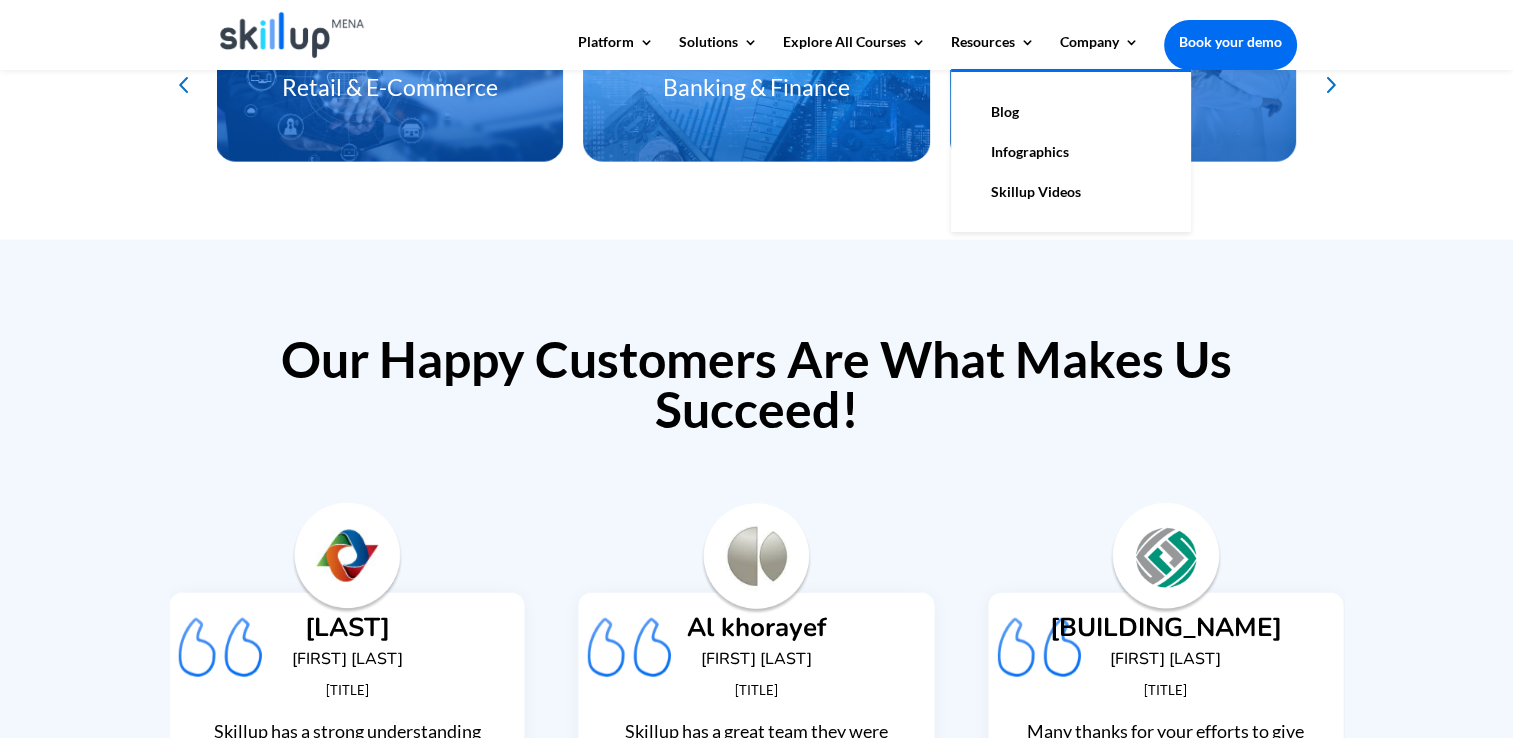 click on "Infographics" at bounding box center (1071, 152) 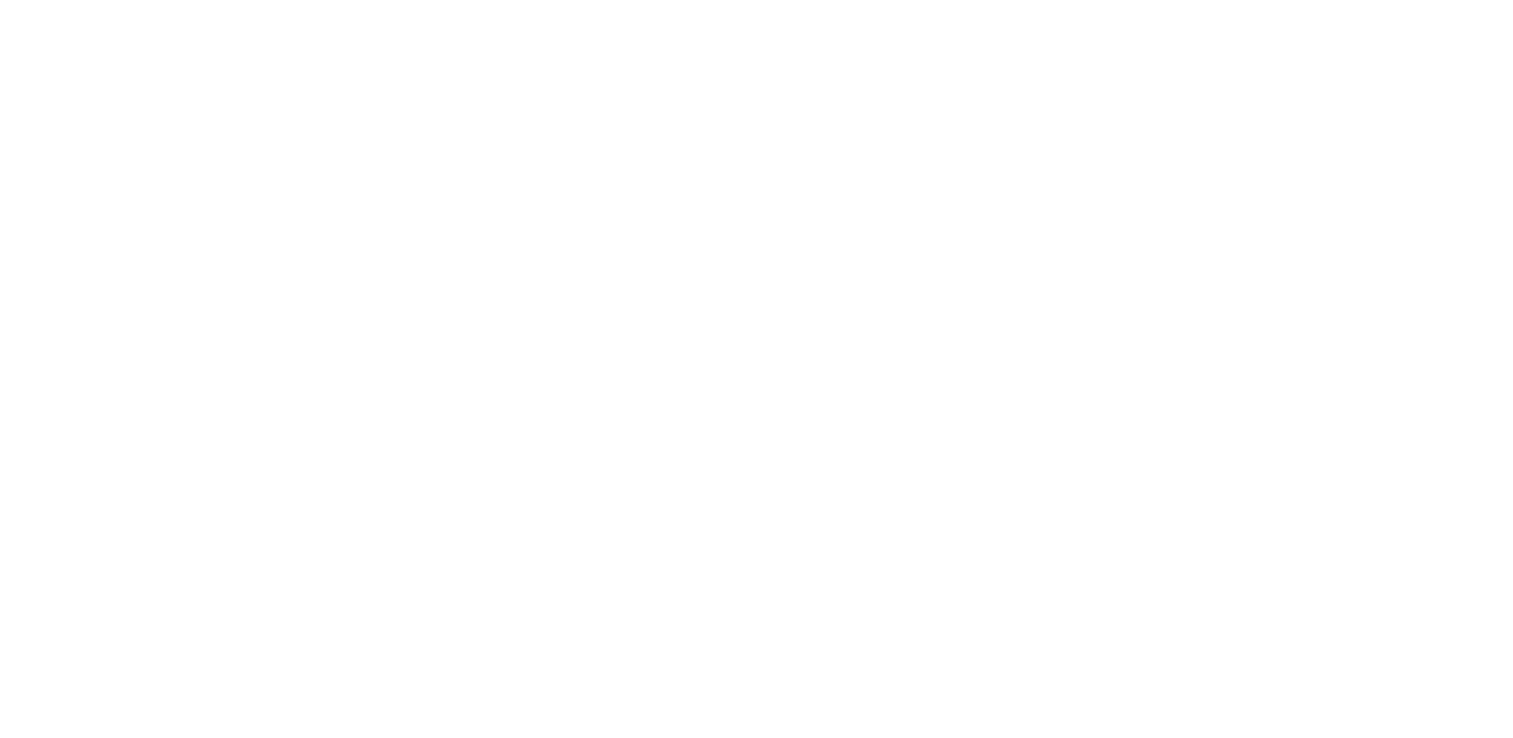 scroll, scrollTop: 0, scrollLeft: 0, axis: both 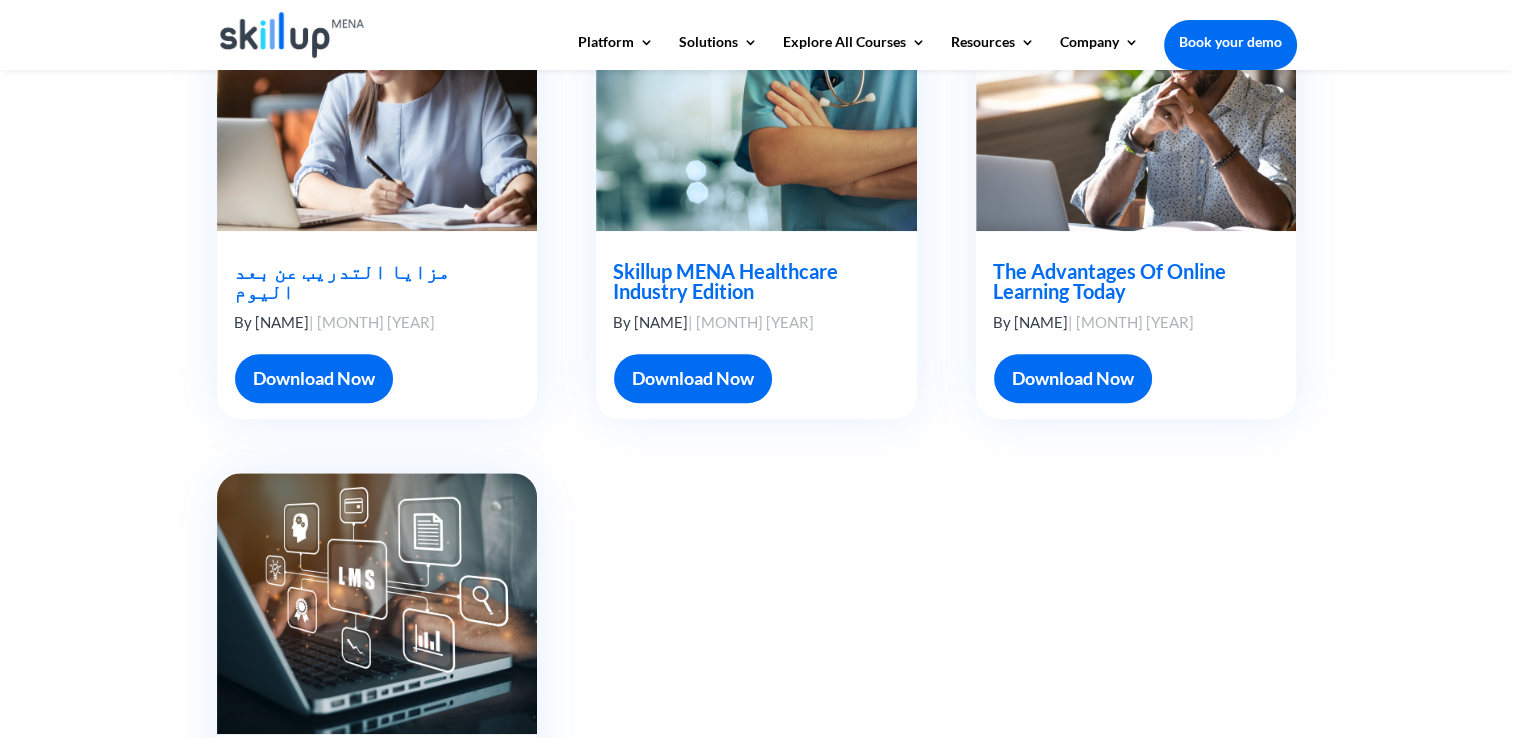 click at bounding box center [756, 101] 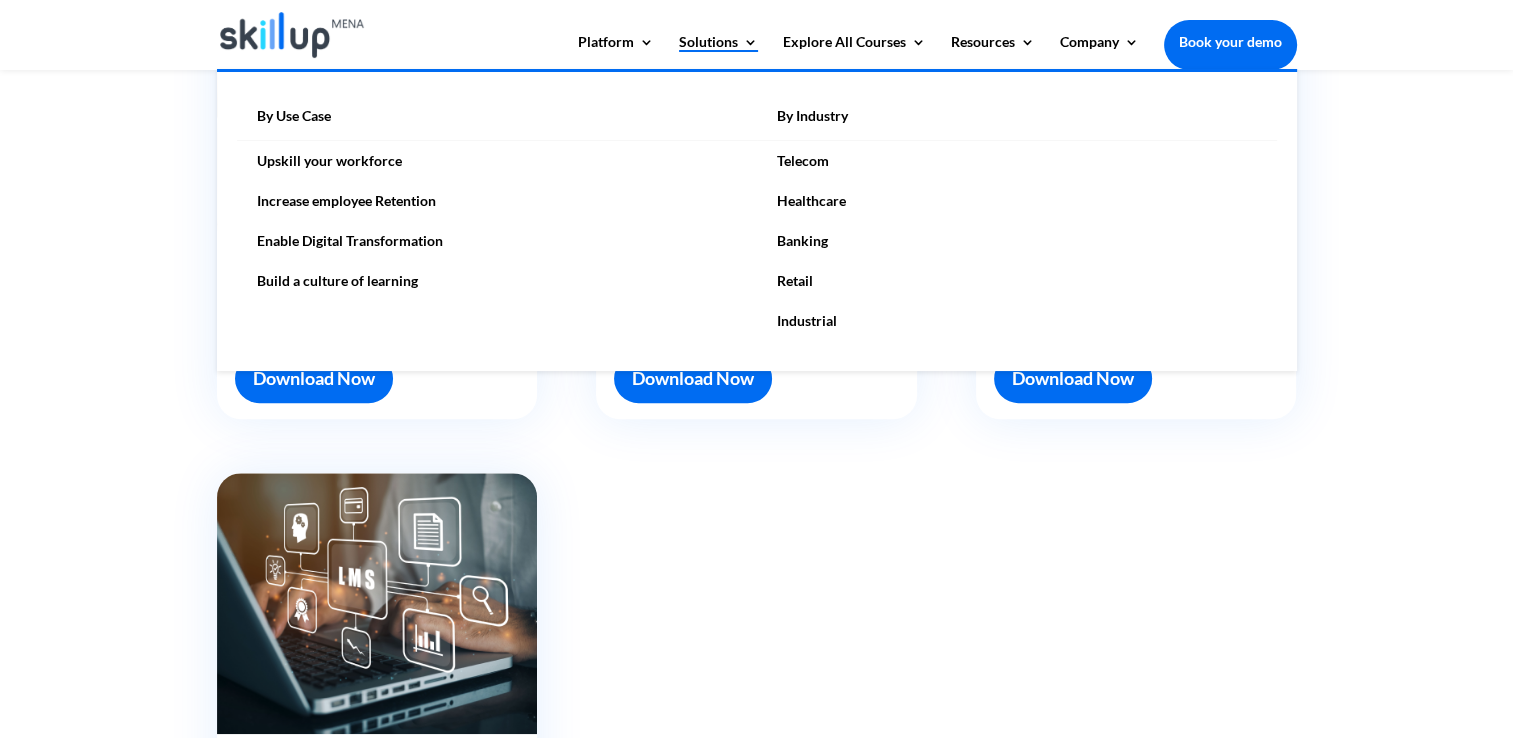 click on "Solutions" at bounding box center (718, 52) 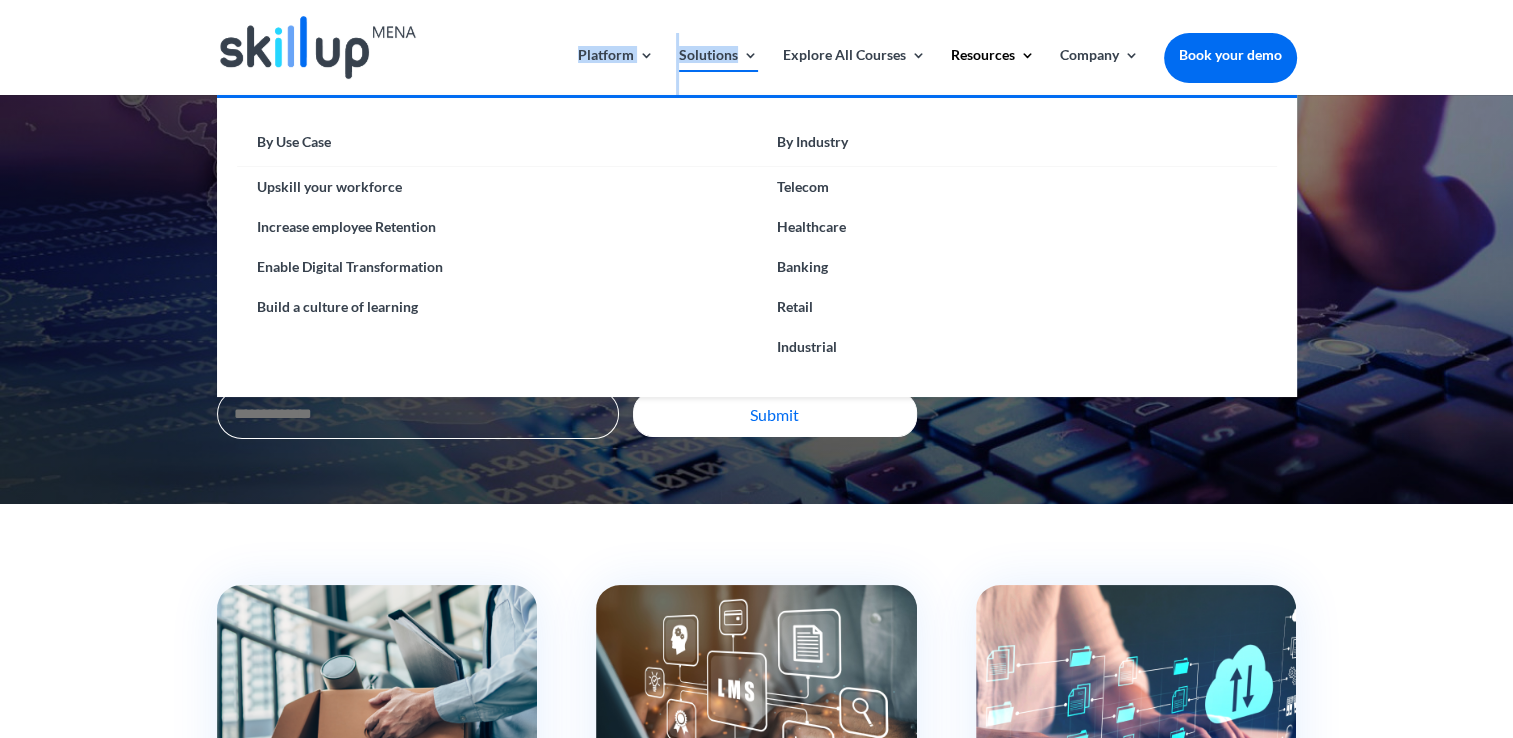 drag, startPoint x: 745, startPoint y: 40, endPoint x: 744, endPoint y: 57, distance: 17.029387 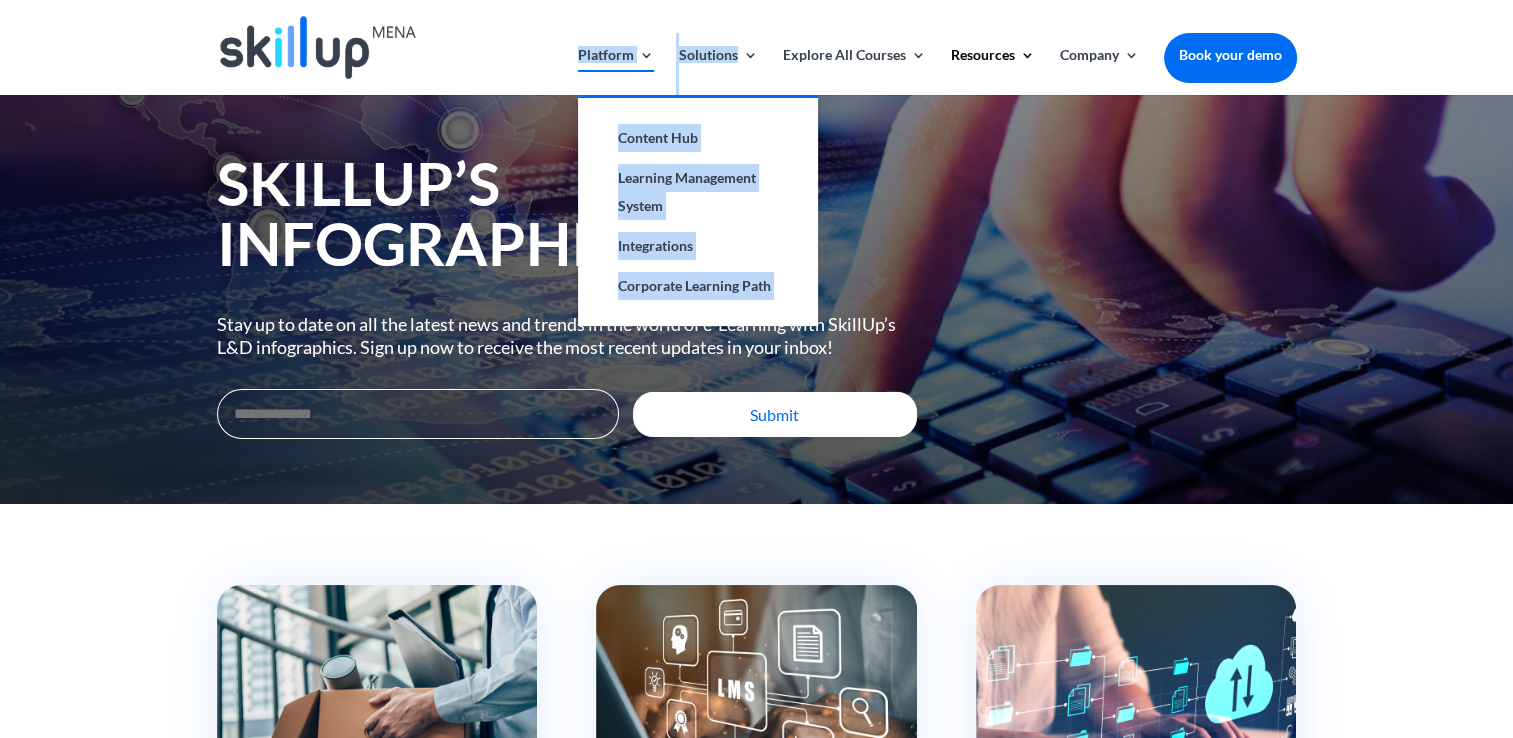 drag, startPoint x: 744, startPoint y: 57, endPoint x: 636, endPoint y: 54, distance: 108.04166 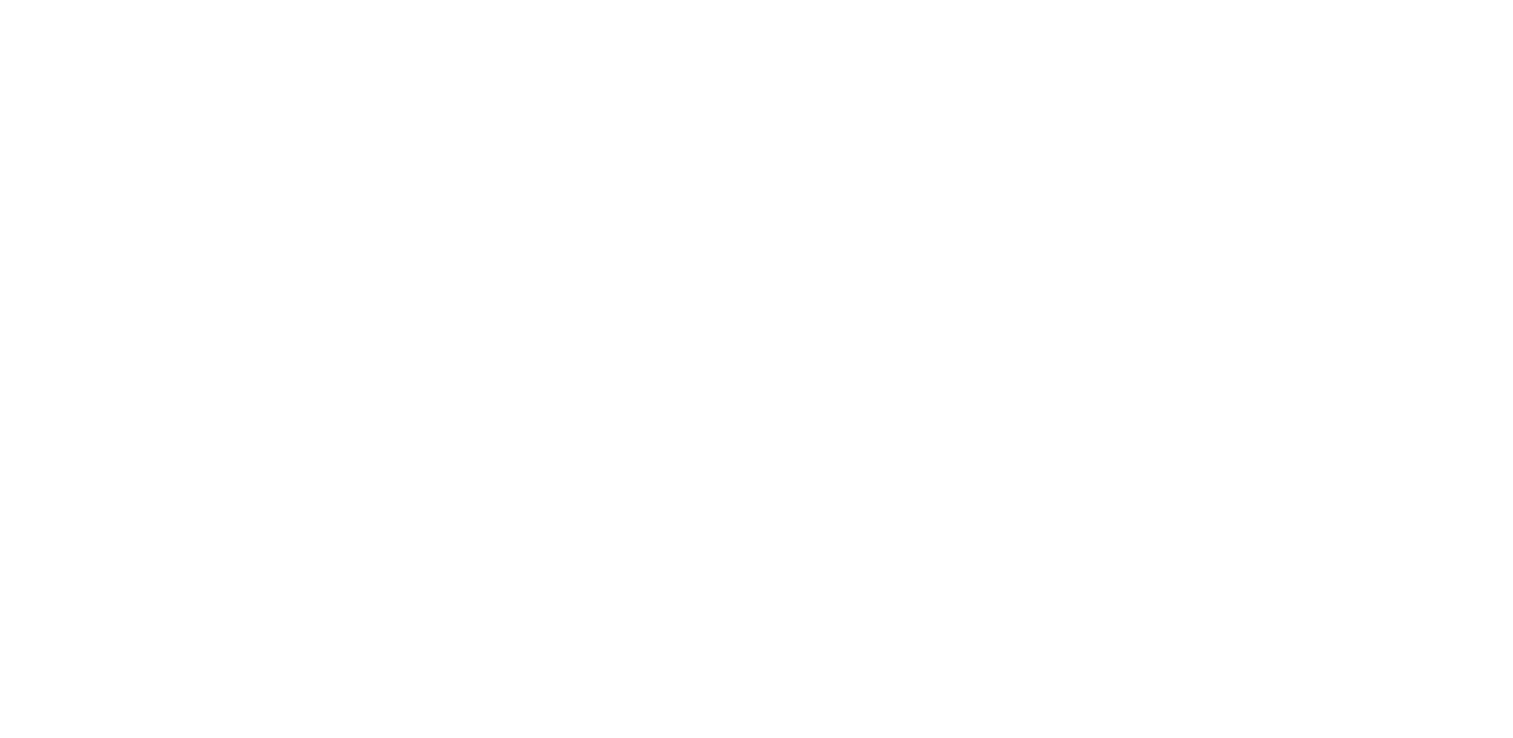 scroll, scrollTop: 0, scrollLeft: 0, axis: both 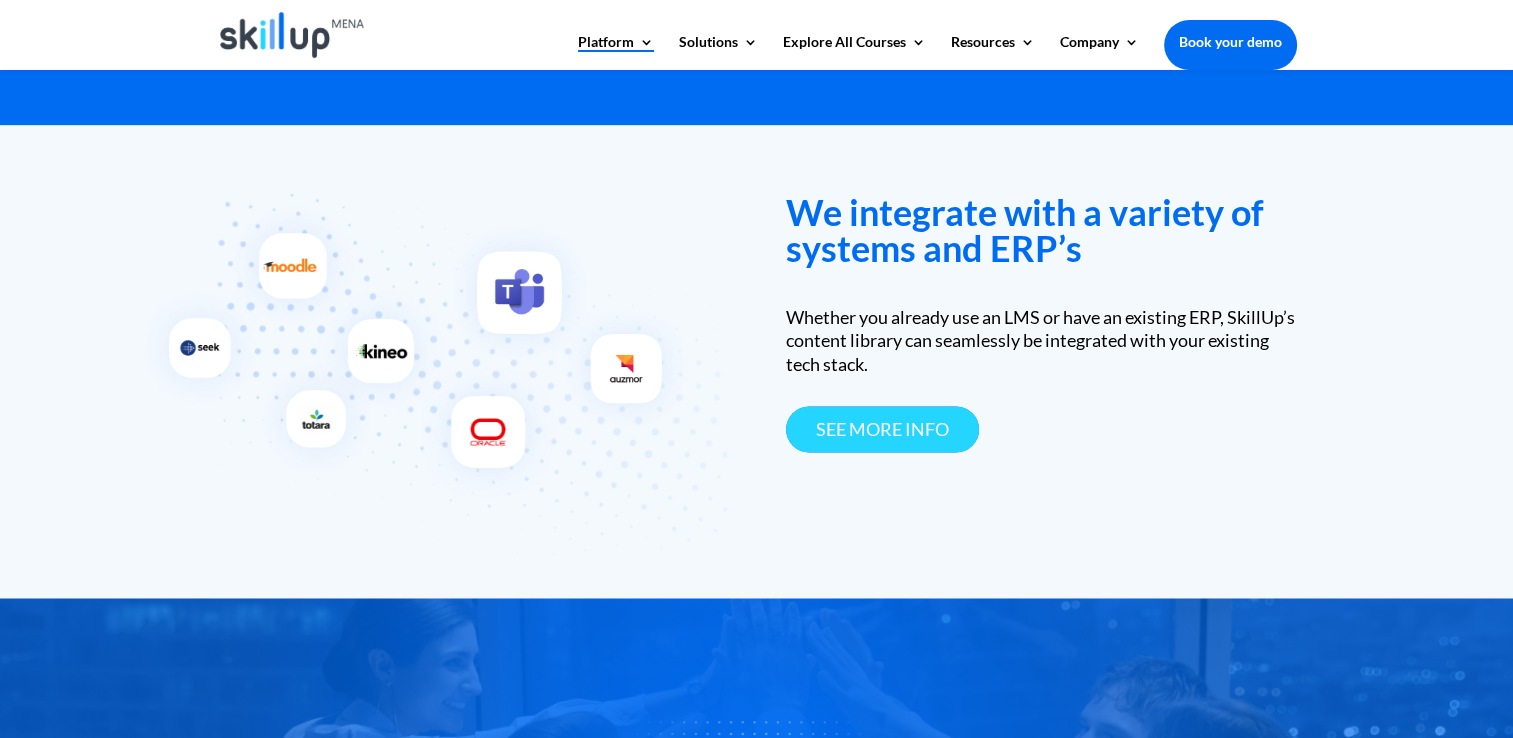 click on "see more info" at bounding box center [882, 429] 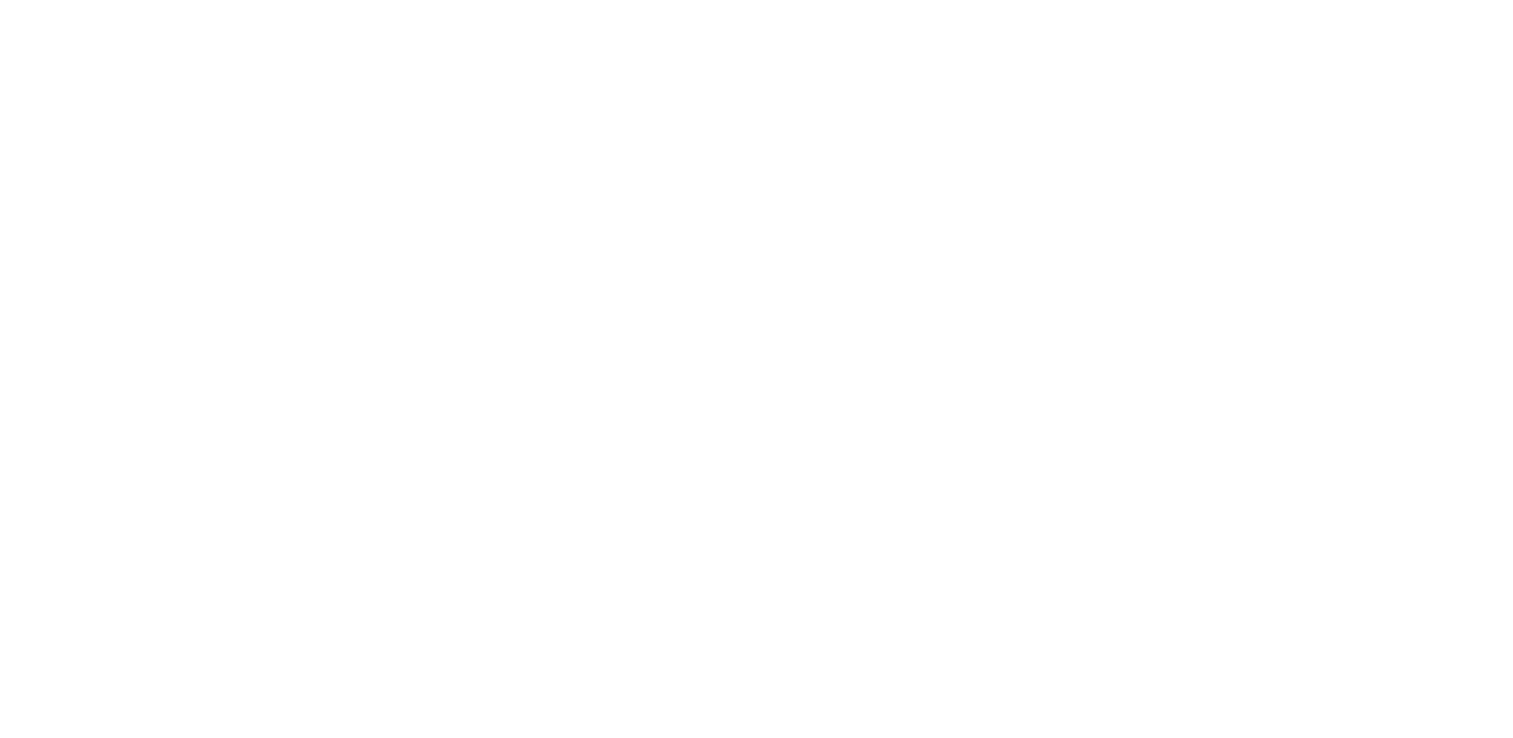 scroll, scrollTop: 0, scrollLeft: 0, axis: both 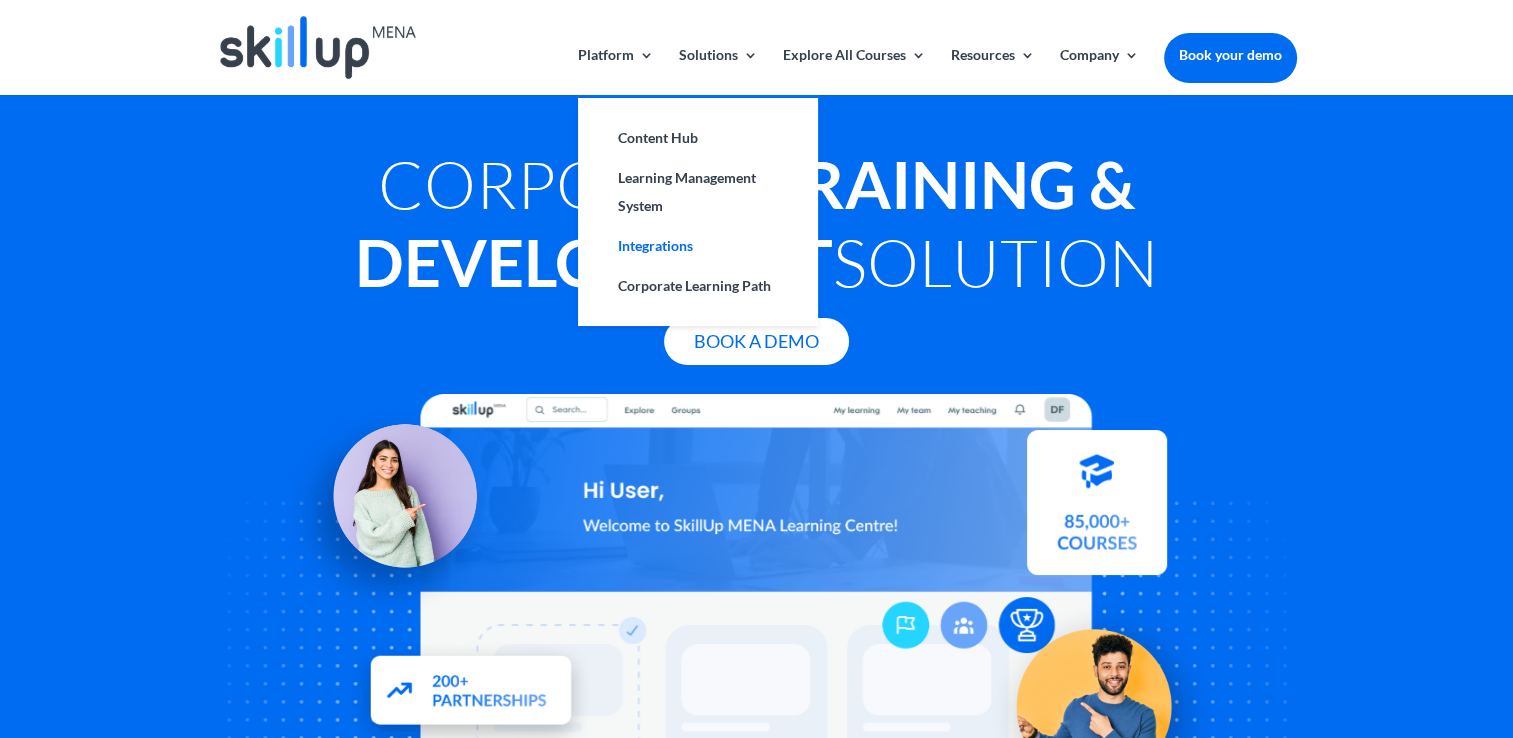 click on "Integrations" at bounding box center (698, 246) 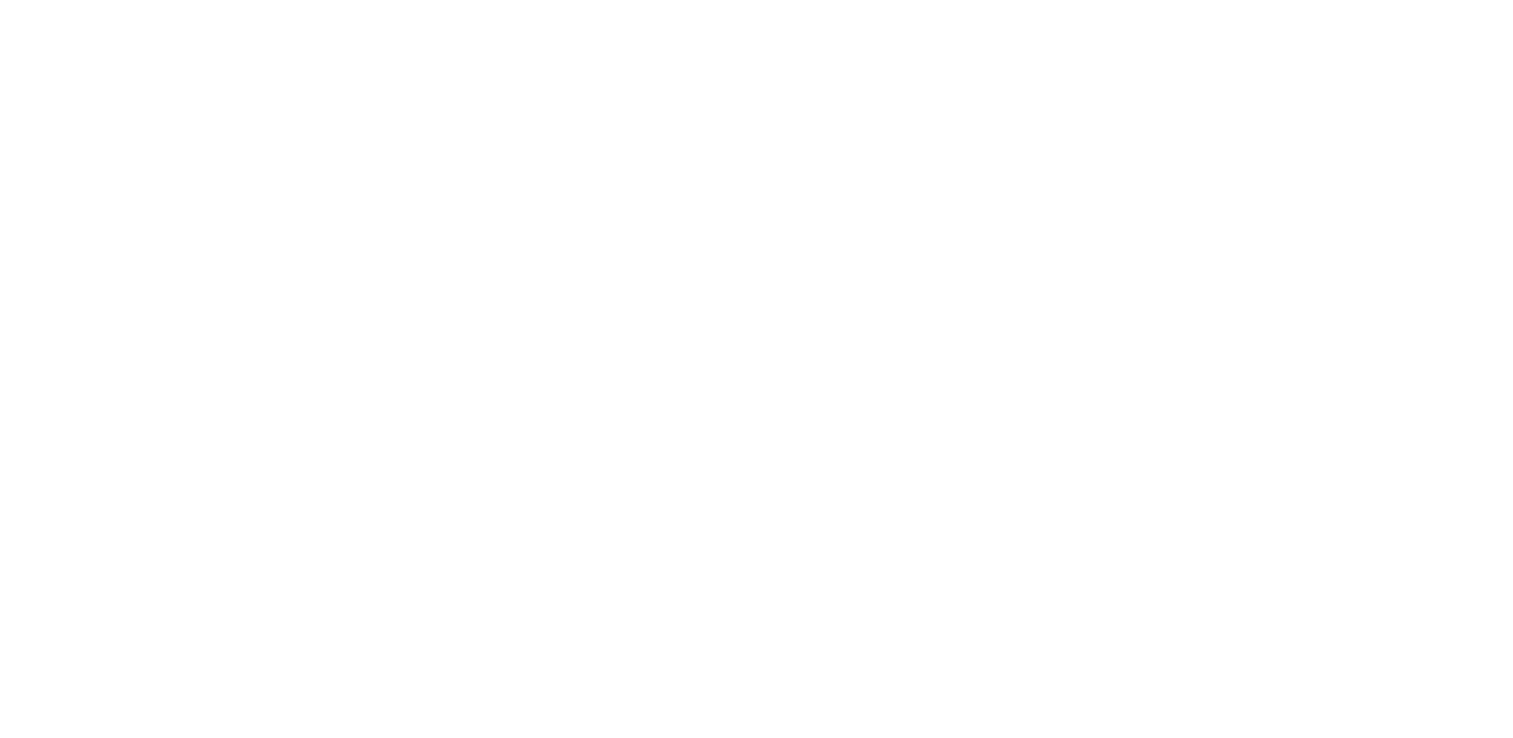 scroll, scrollTop: 0, scrollLeft: 0, axis: both 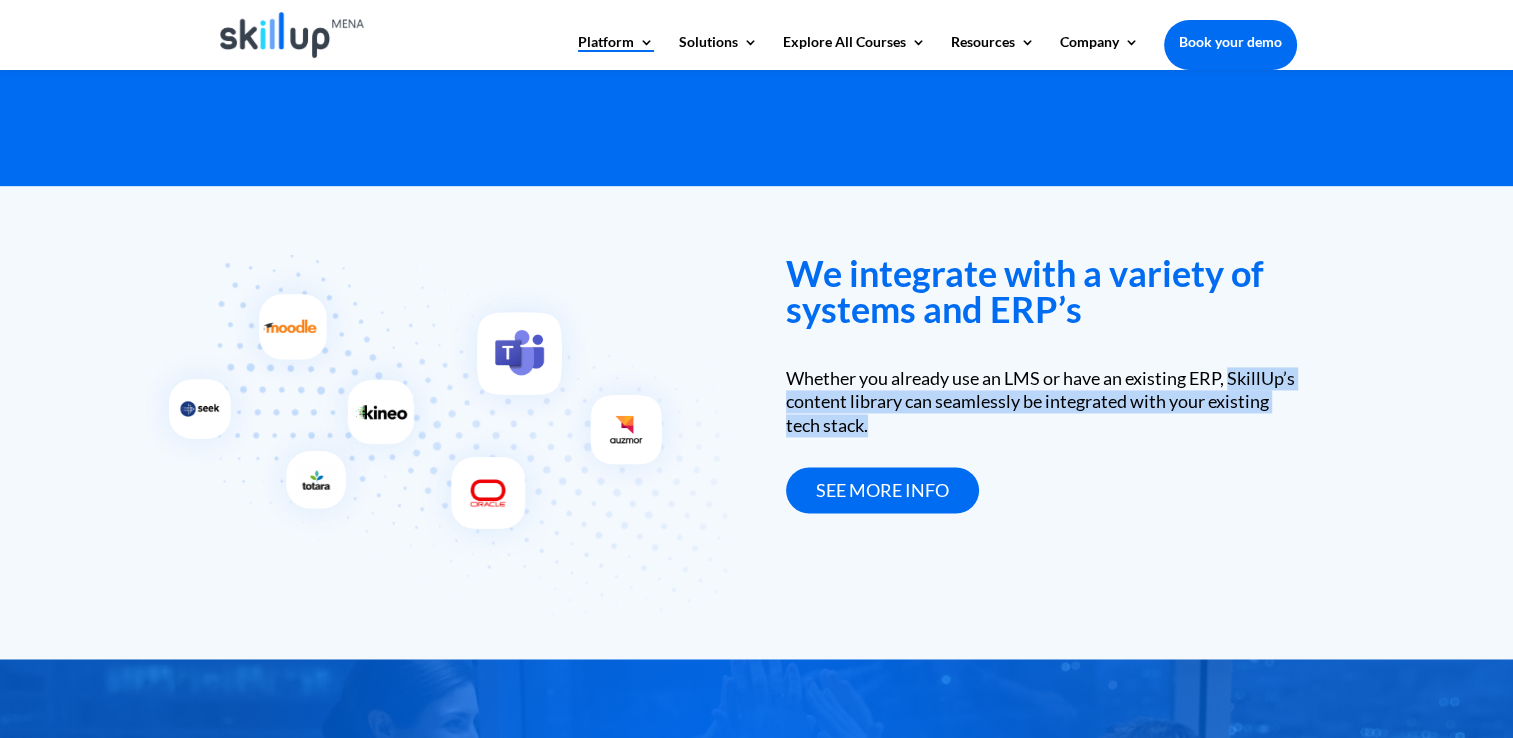 drag, startPoint x: 786, startPoint y: 405, endPoint x: 938, endPoint y: 437, distance: 155.33191 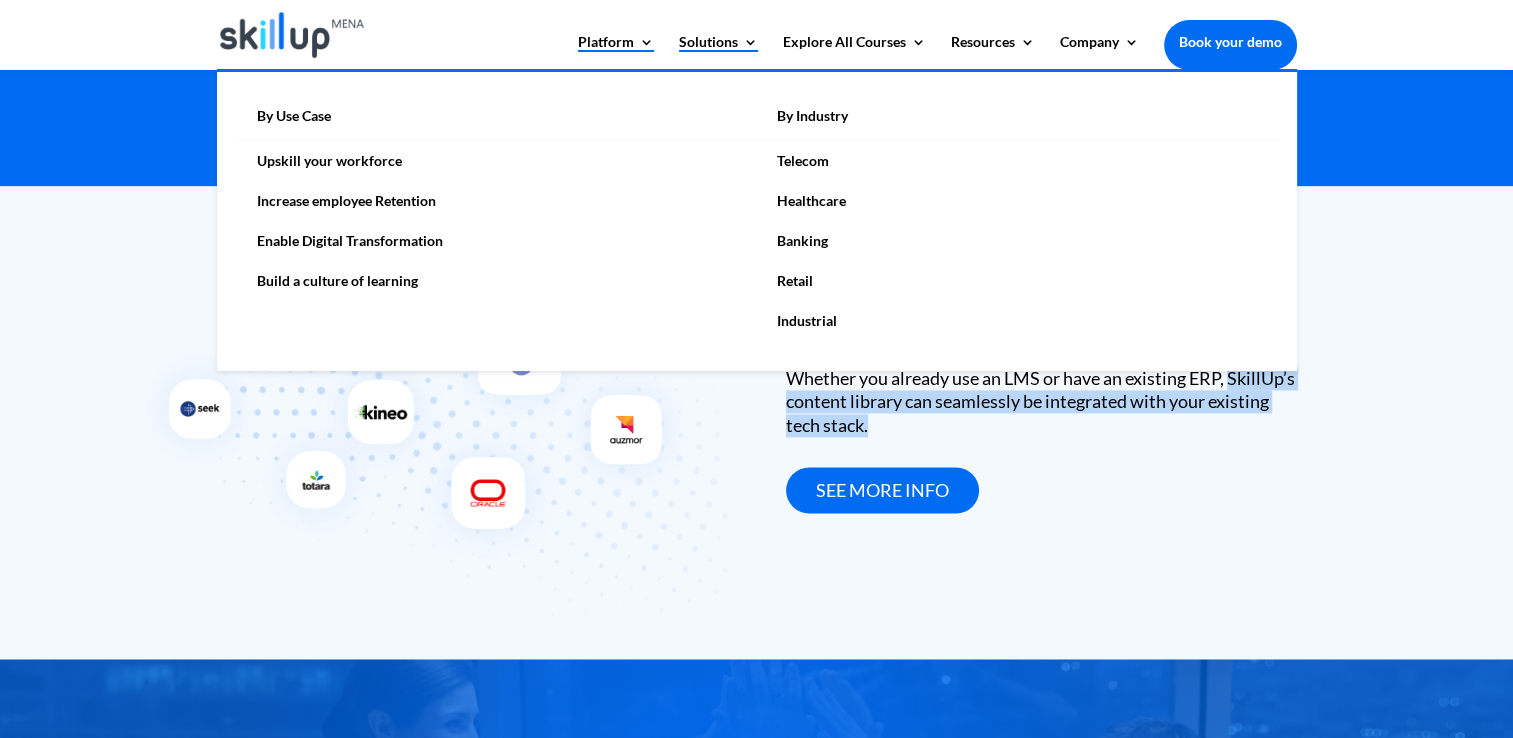 click on "Solutions" at bounding box center [718, 52] 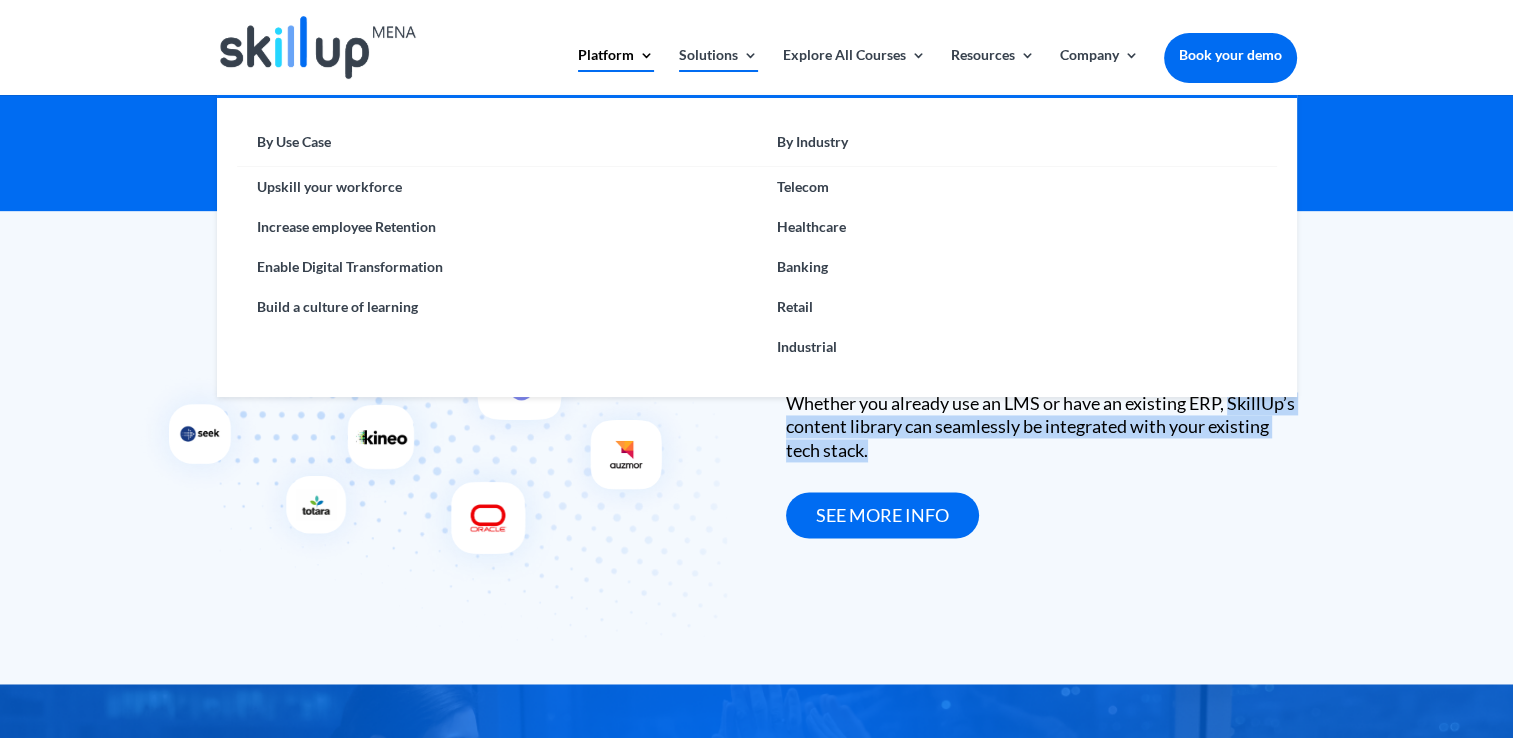scroll, scrollTop: 0, scrollLeft: 0, axis: both 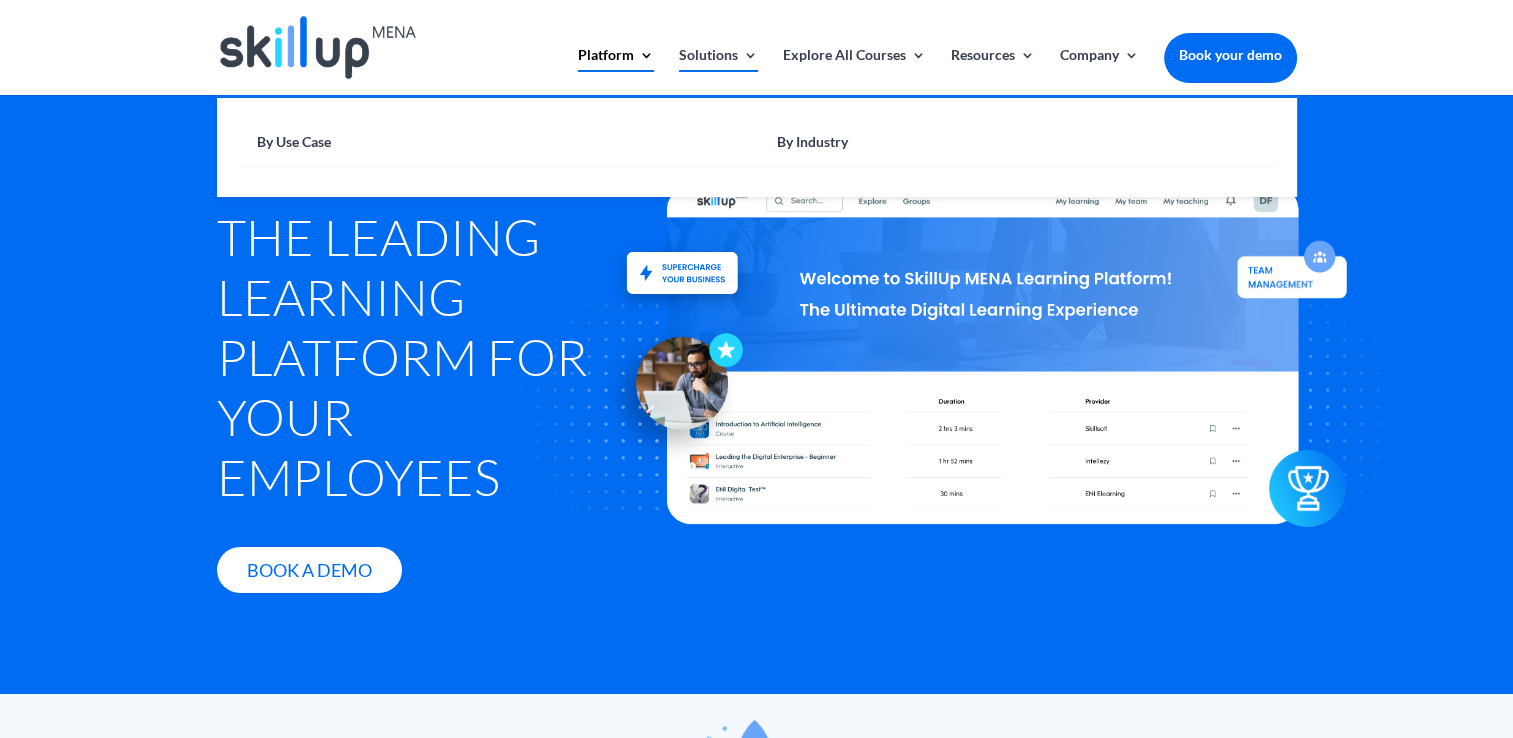 click at bounding box center [757, 47] 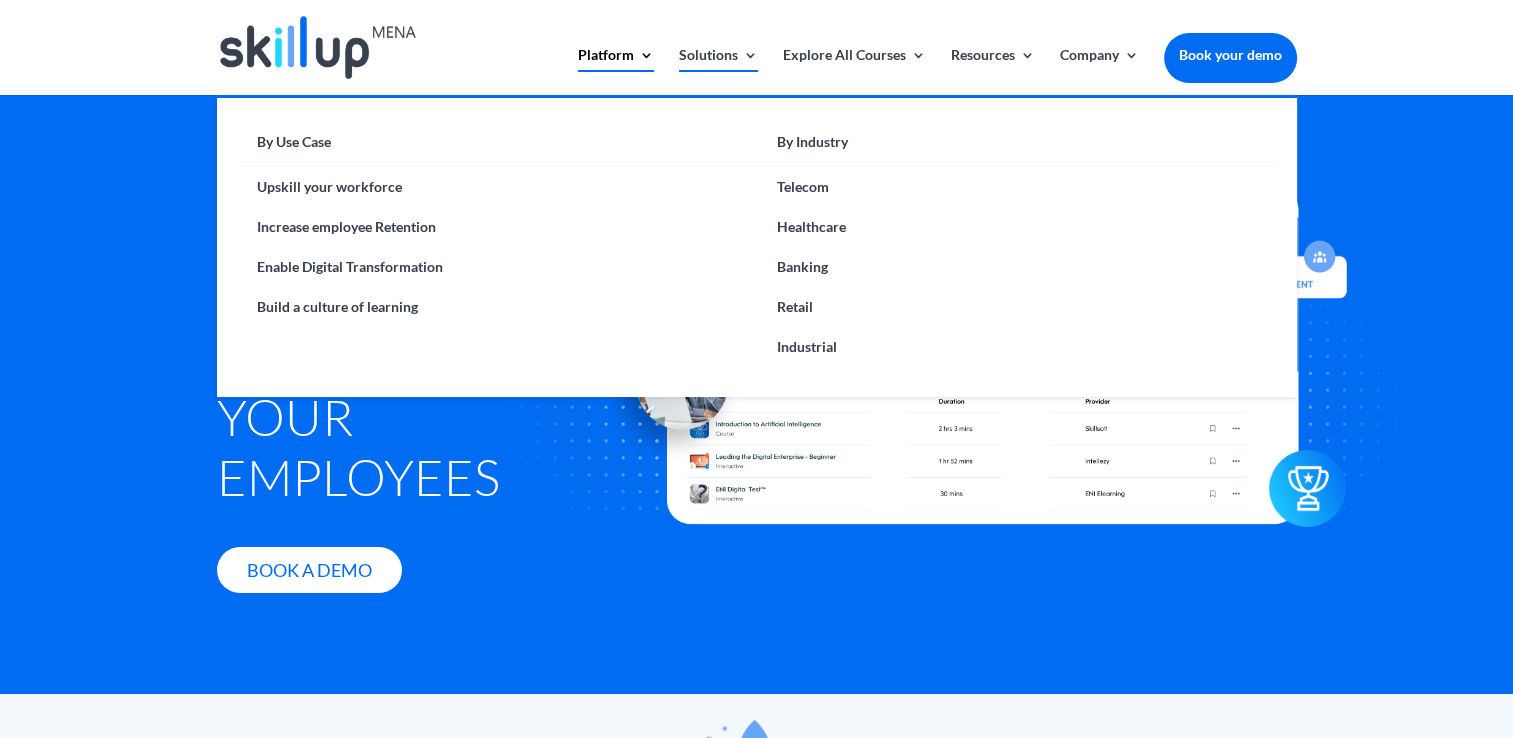 click on "Solutions" at bounding box center [718, 71] 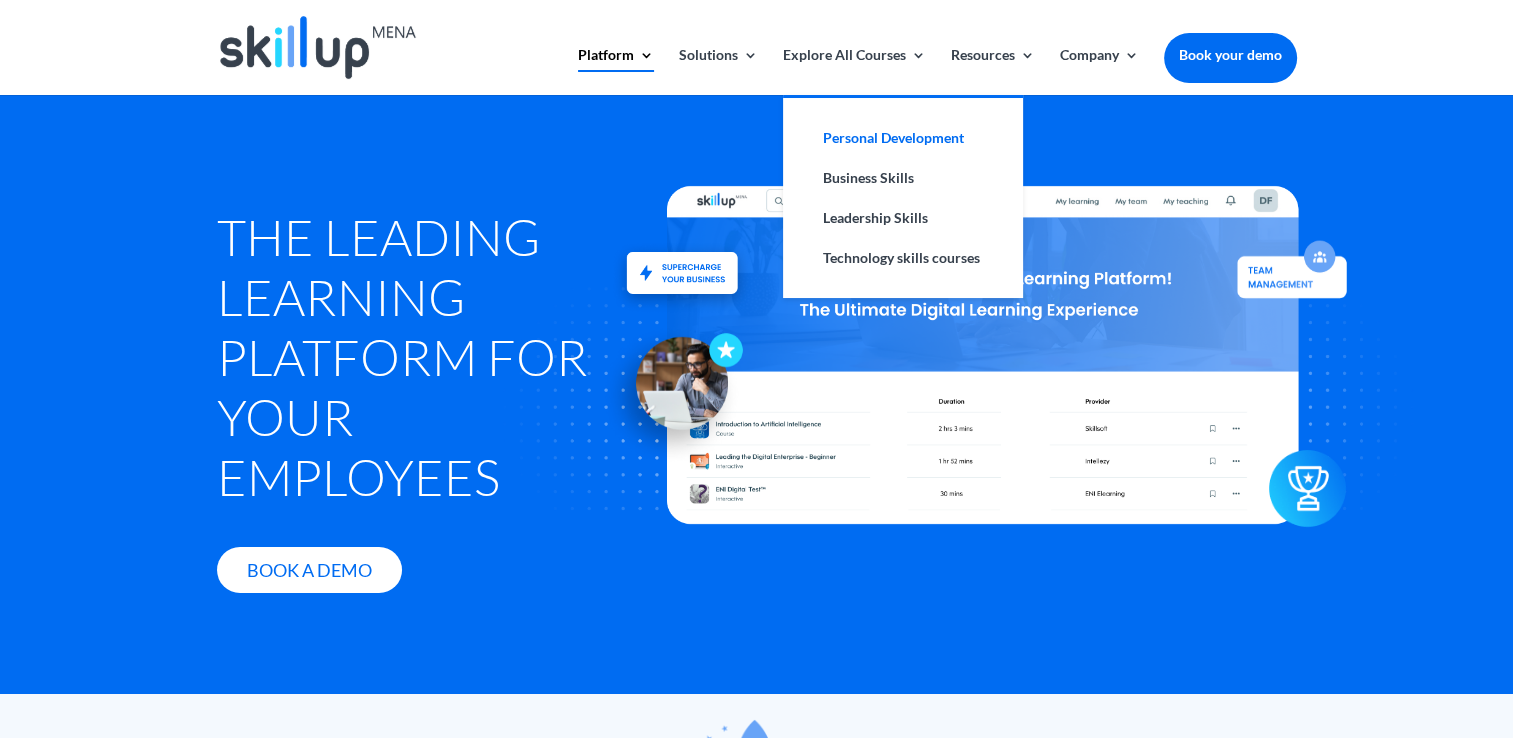 click on "Personal Development" at bounding box center (903, 138) 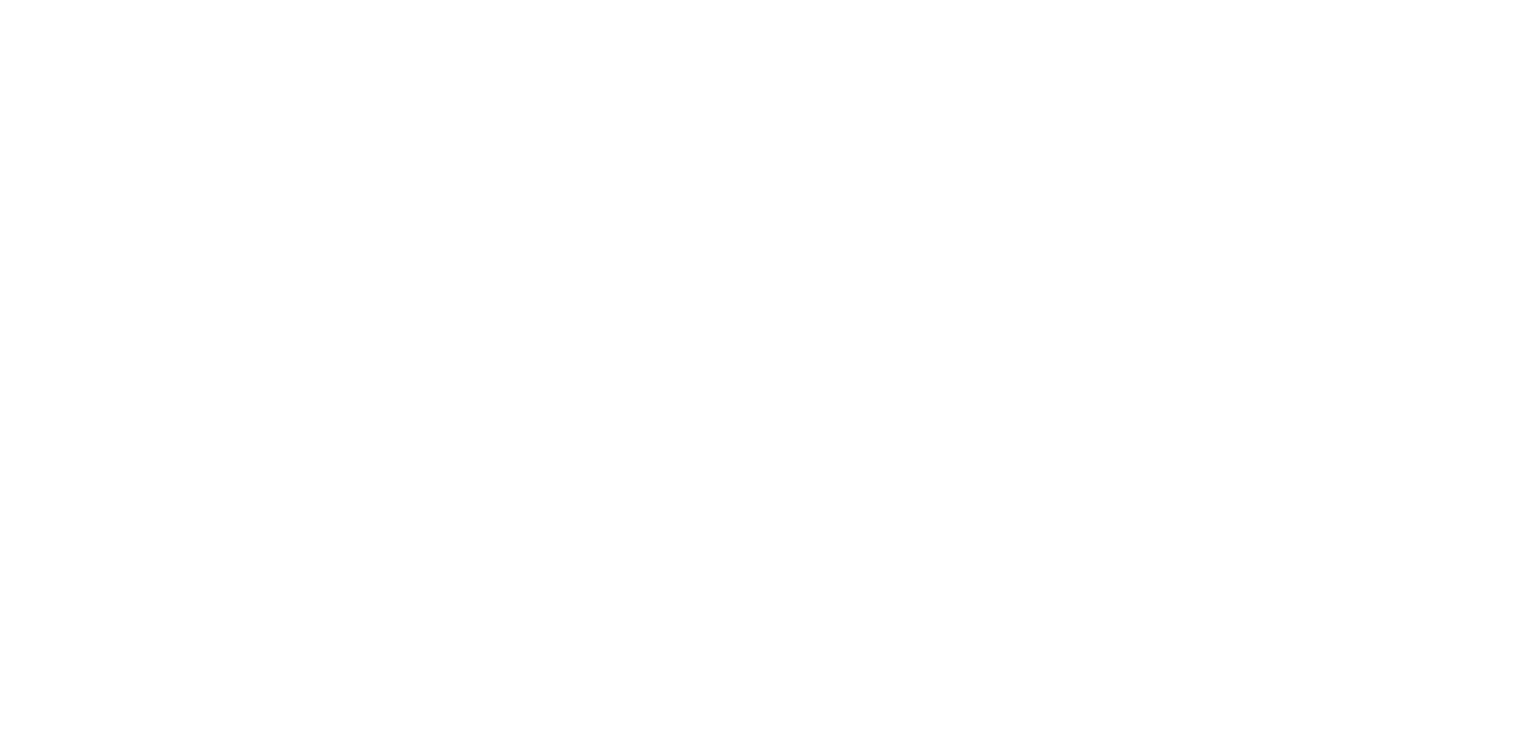 scroll, scrollTop: 0, scrollLeft: 0, axis: both 